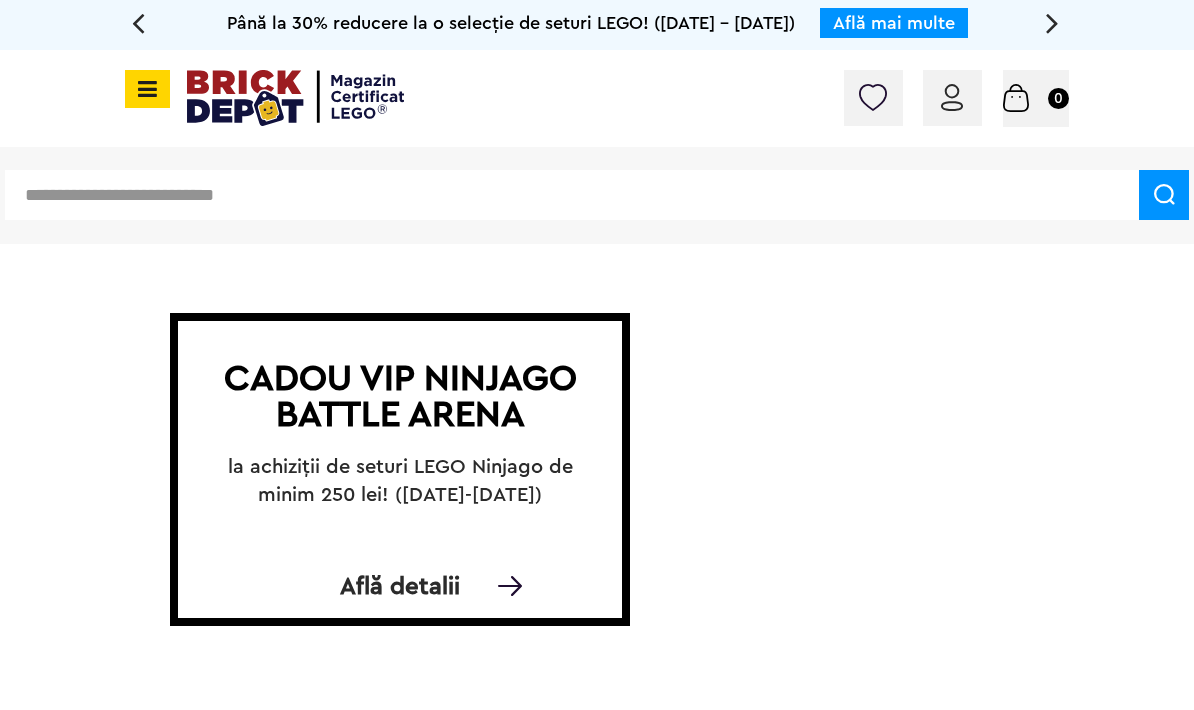 scroll, scrollTop: 0, scrollLeft: 0, axis: both 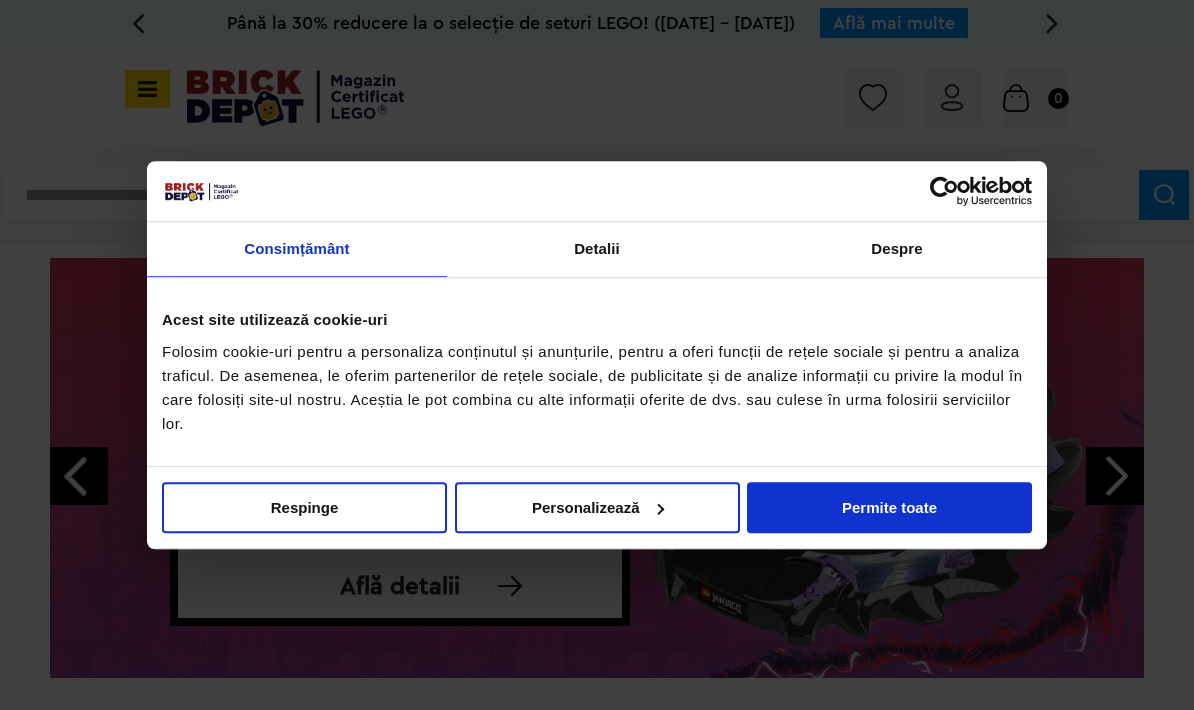click on "Respinge" at bounding box center [304, 507] 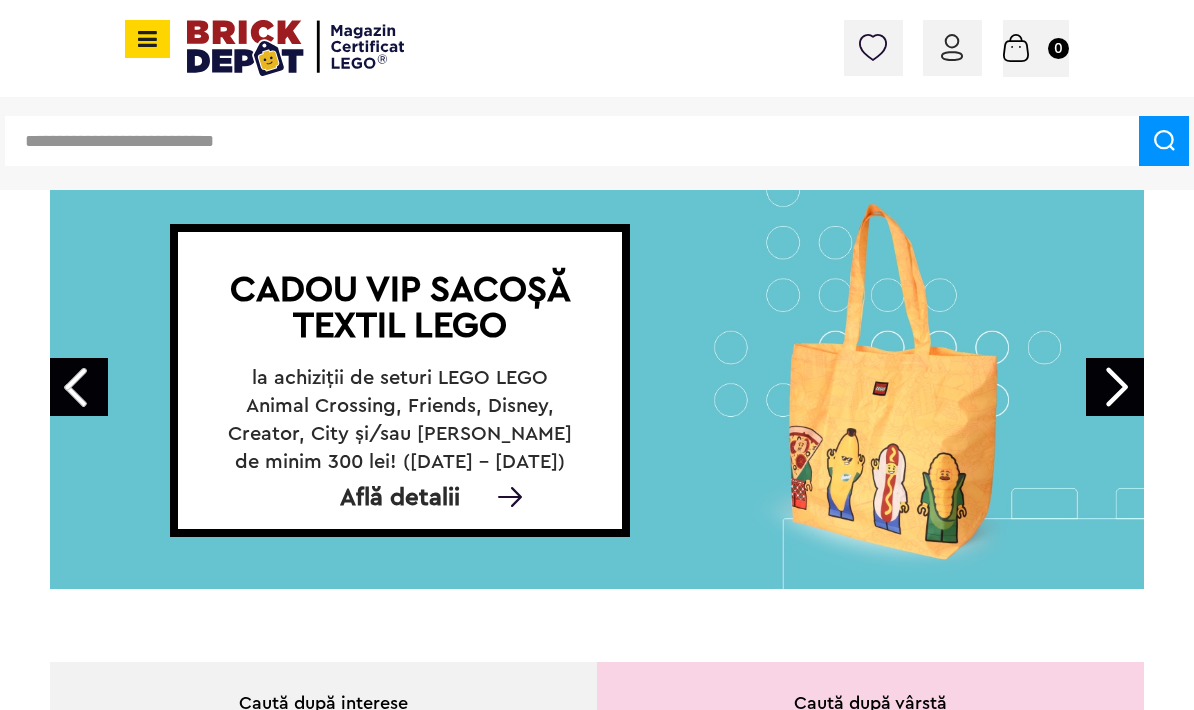 scroll, scrollTop: 137, scrollLeft: 0, axis: vertical 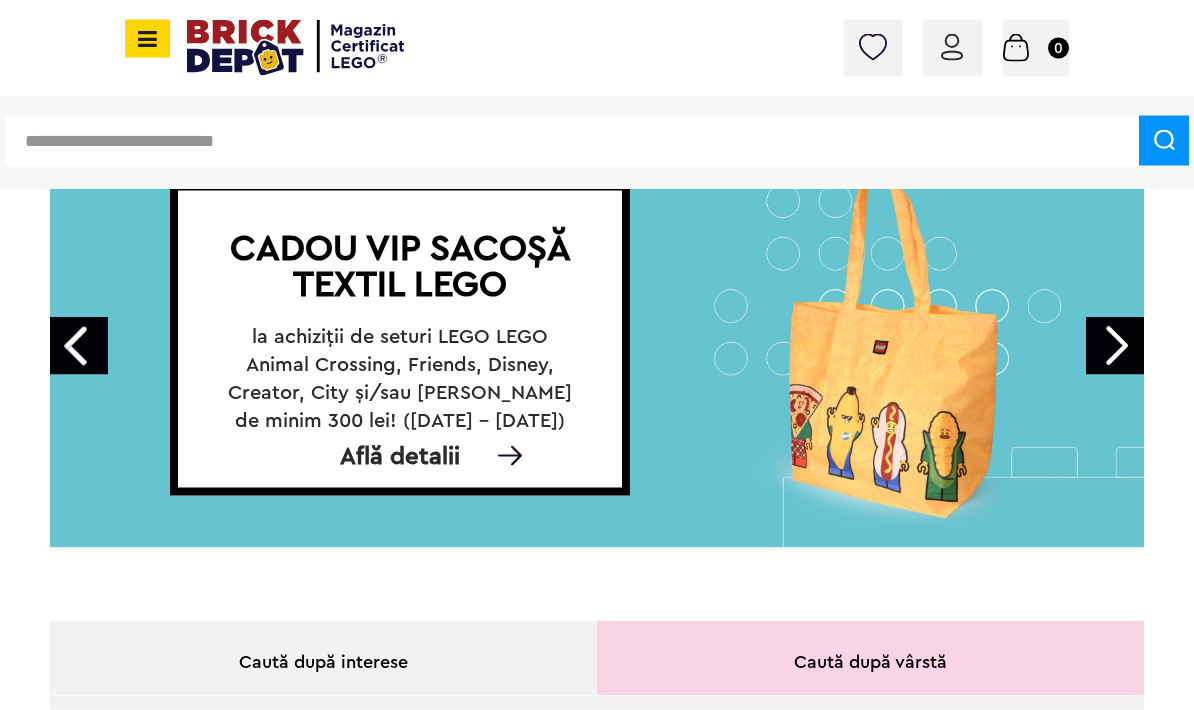 click at bounding box center [147, 39] 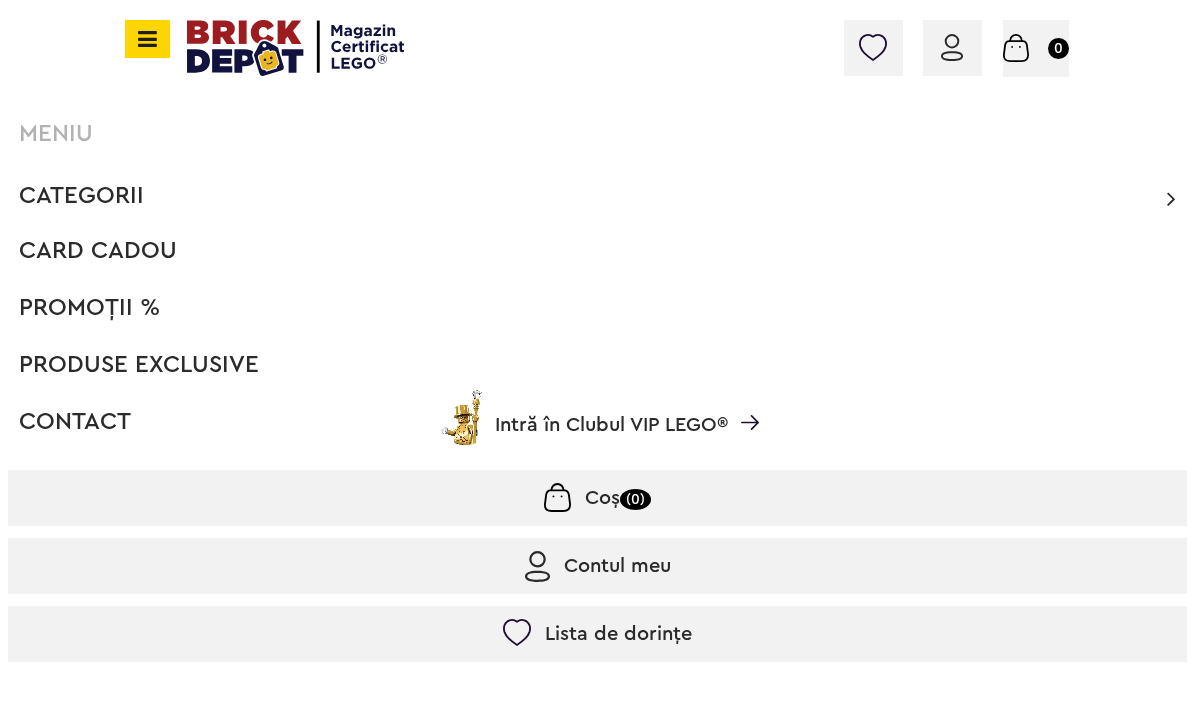 click on "MENIU
Categorii
Înapoi CATEGORII Jucării LEGO Card Cadou LEGO Animal Crossing Architecture Art Nou Bluey Nou Brickheadz City Nou Classic Colecția Botanică Nou Creator DC Super Heroes Disney Nou DOTS DREAMZzz Nou DUPLO Nou Education Festivaluri Tradiţionale Chinezesti Fortnite Nou Friends Nou Gabby s Dollhouse Harry Potter Nou Icons (Creator Expert) Nou Ideas Nou Indiana Jones Jurassic World Nou Marvel Super Heroes Nou Minecraft Nou Minifigurine Minions Monkie Kid NIKE Nou Ninjago Nou One Piece Sonic the Hedgehog Speed Champions Nou Star Wars Nou Super Mario Nou Technic Nou The Legend of Zelda Wednesday Wicked Vezi Toate >> Card Cadou LEGO Piese LEGO Accesorii Nou Animale Autocolante Caramizi Nou Caramizi cu panta Nou Caramizi curbate Nou Caramizi rotunde Nou Caramizi speciale Nou Componente Figurine actiune Nou Minifigurine Minifigurine - Accesorii Piese decorate Nou Placi" at bounding box center [597, 355] 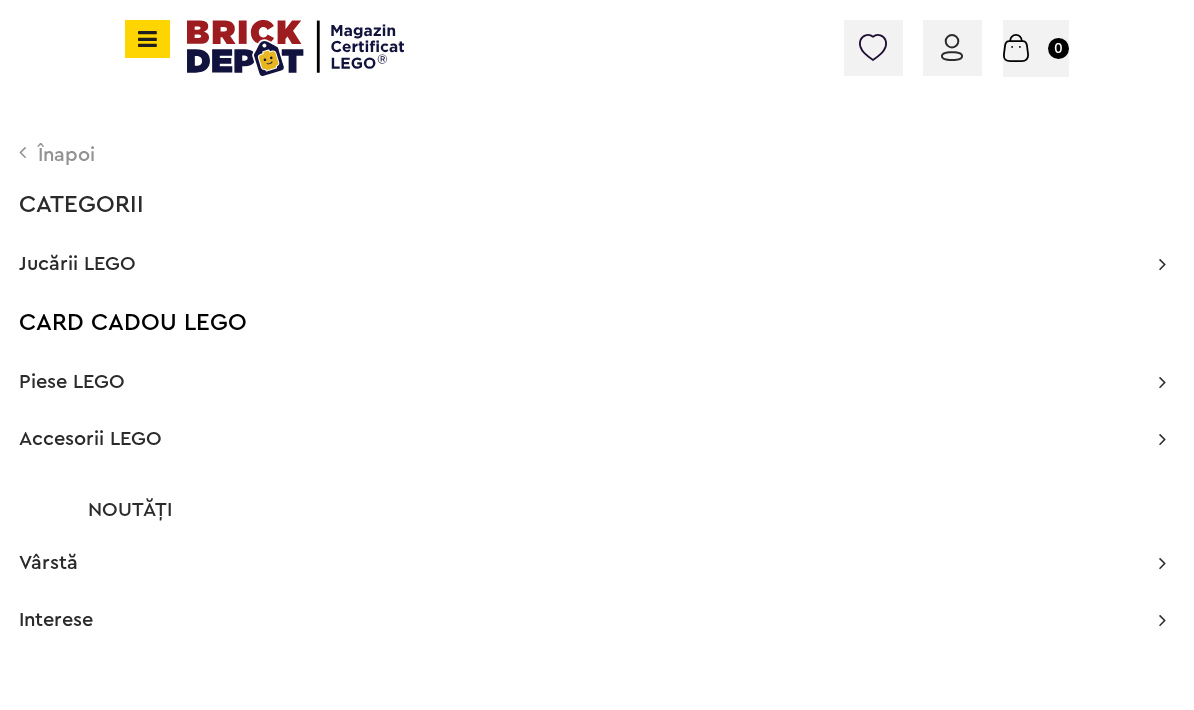 scroll, scrollTop: 167, scrollLeft: 0, axis: vertical 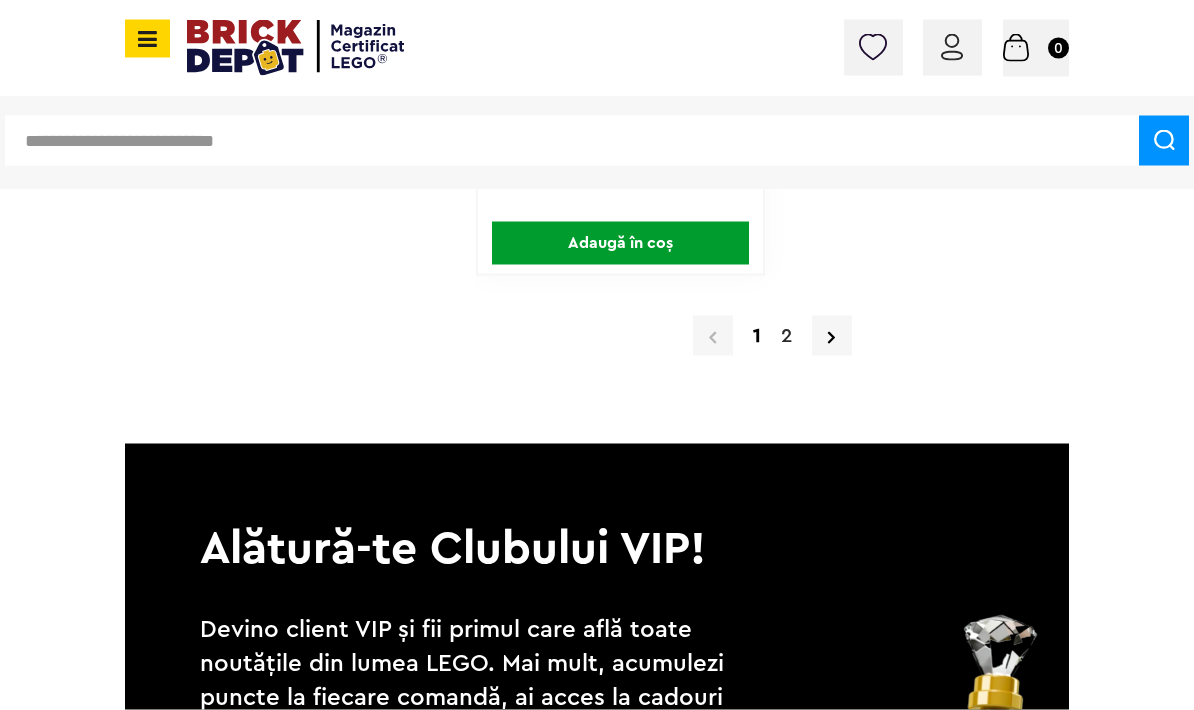 click on "2" at bounding box center (786, 336) 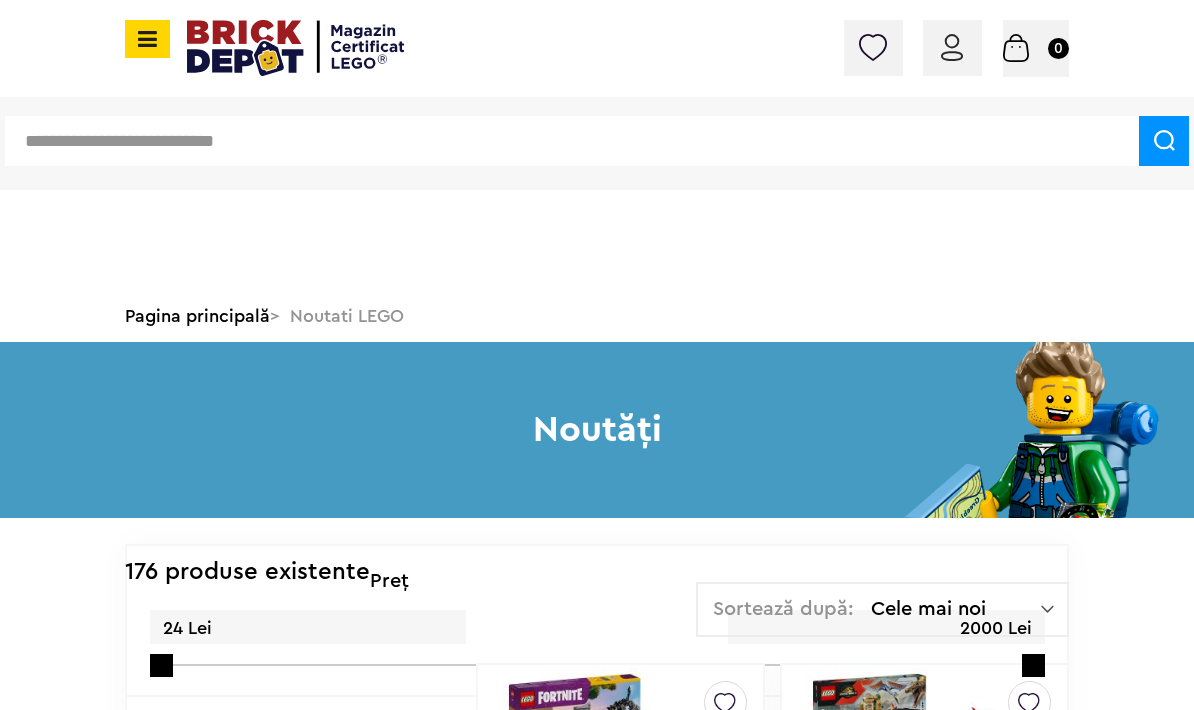 scroll, scrollTop: 2248, scrollLeft: 0, axis: vertical 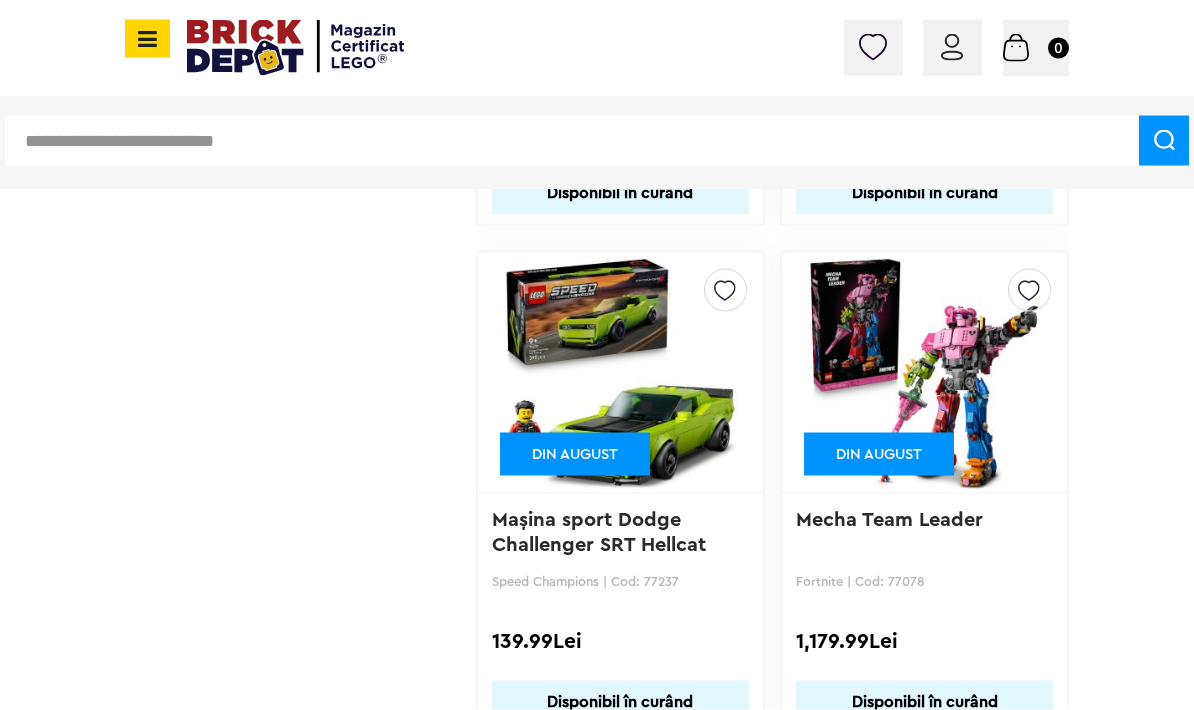 click at bounding box center [924, 373] 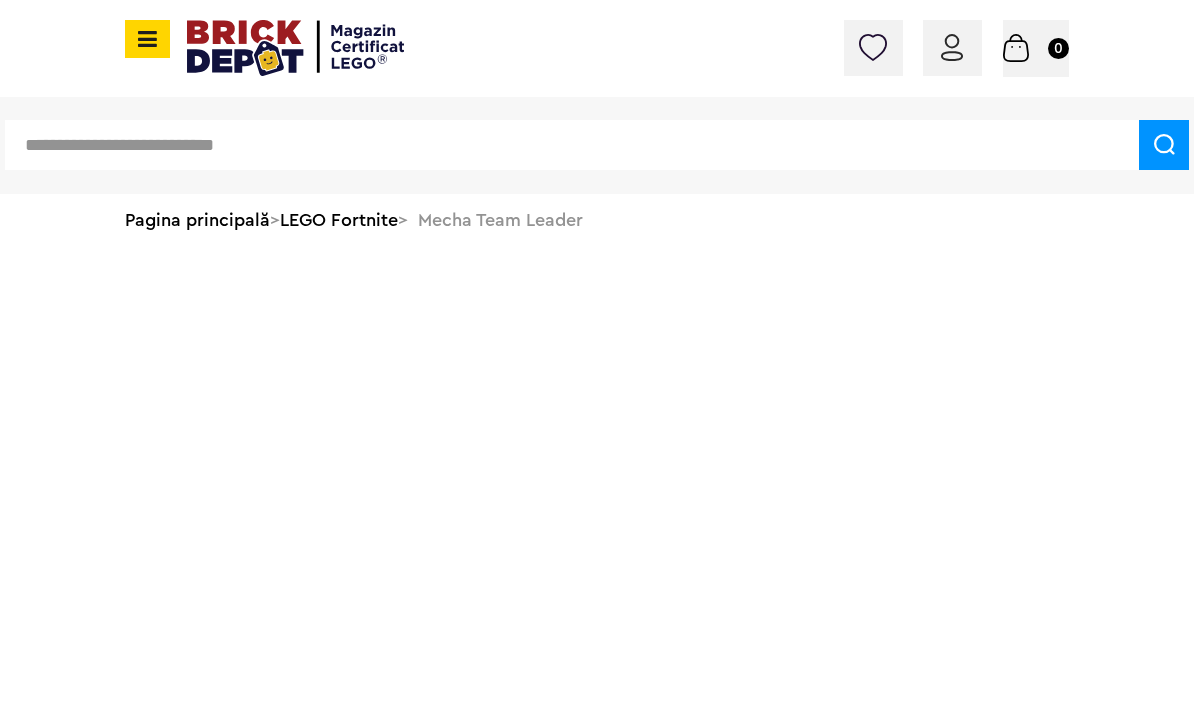 scroll, scrollTop: 0, scrollLeft: 0, axis: both 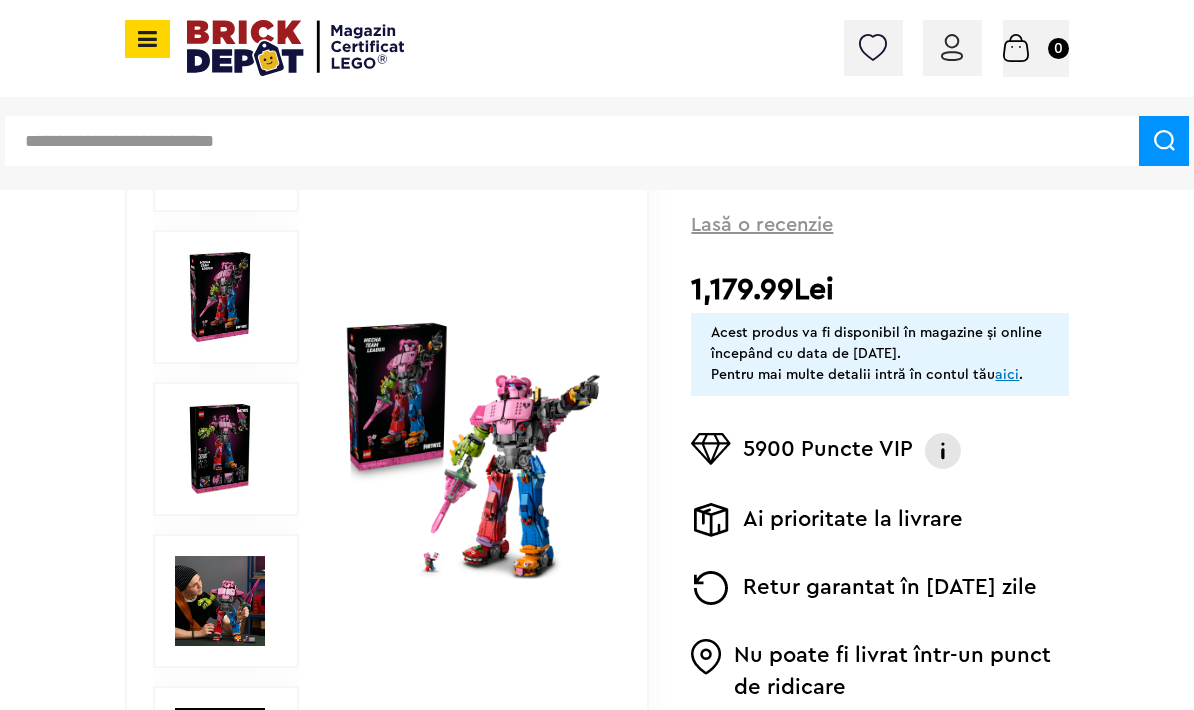 click on "1/9" at bounding box center [473, 449] 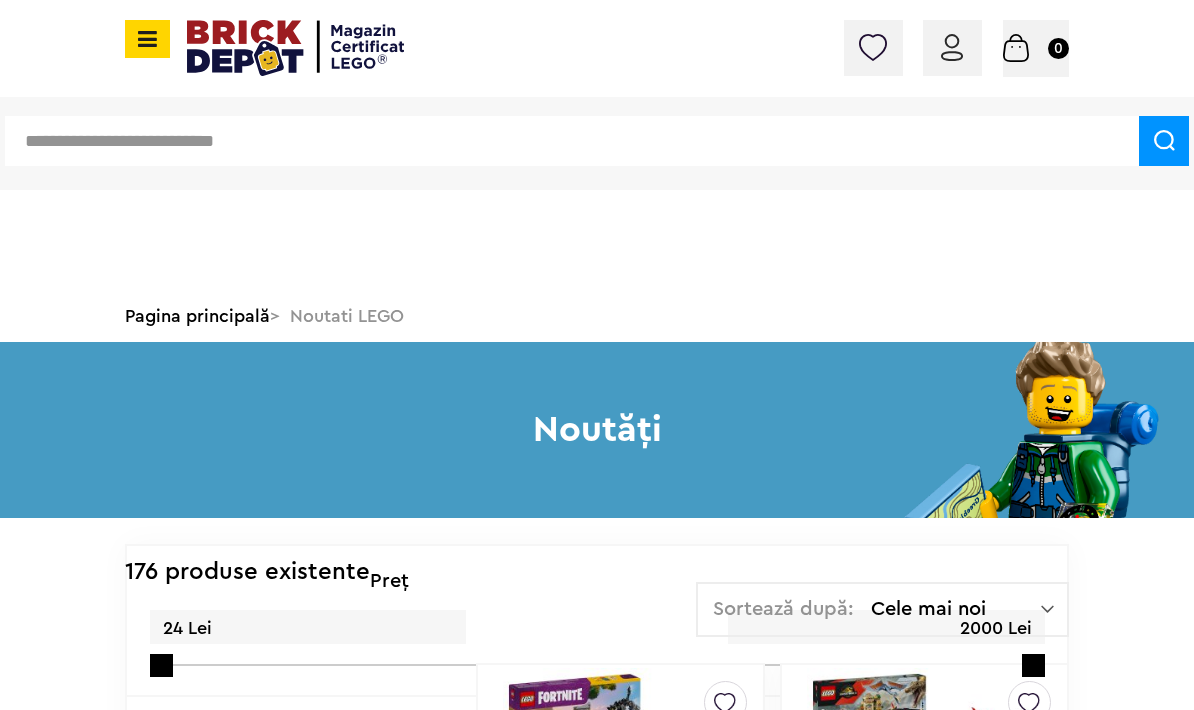 scroll, scrollTop: 9066, scrollLeft: 0, axis: vertical 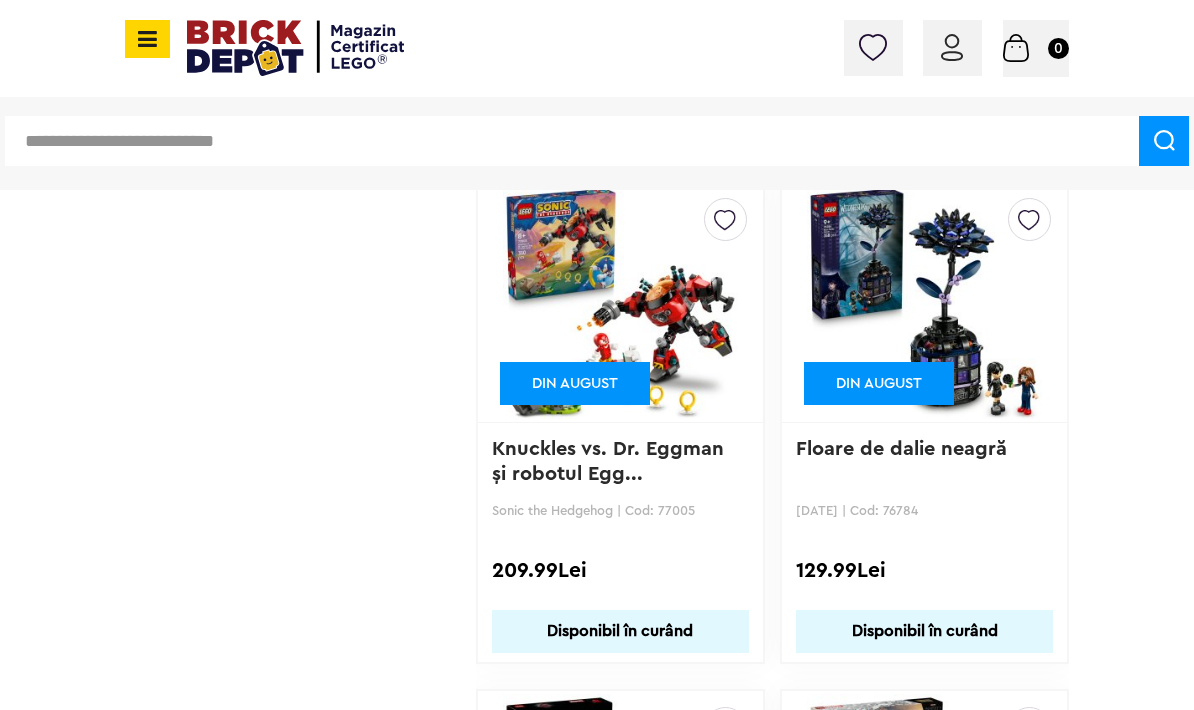 click at bounding box center (924, 302) 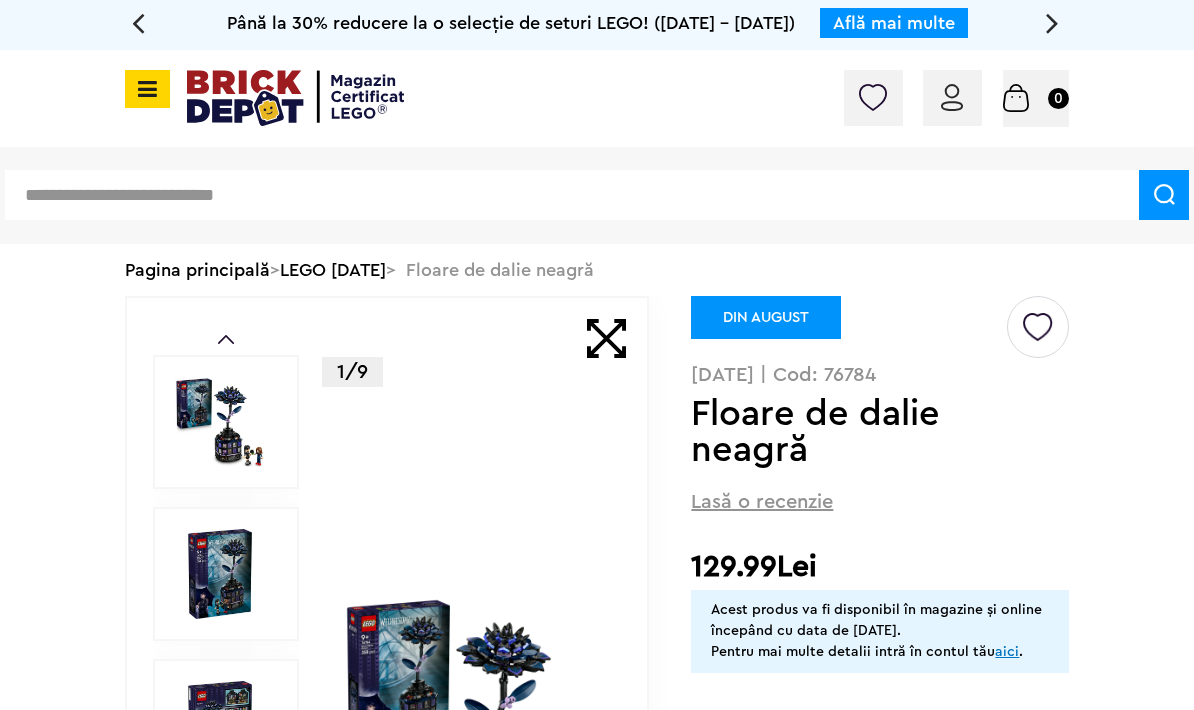 scroll, scrollTop: 0, scrollLeft: 0, axis: both 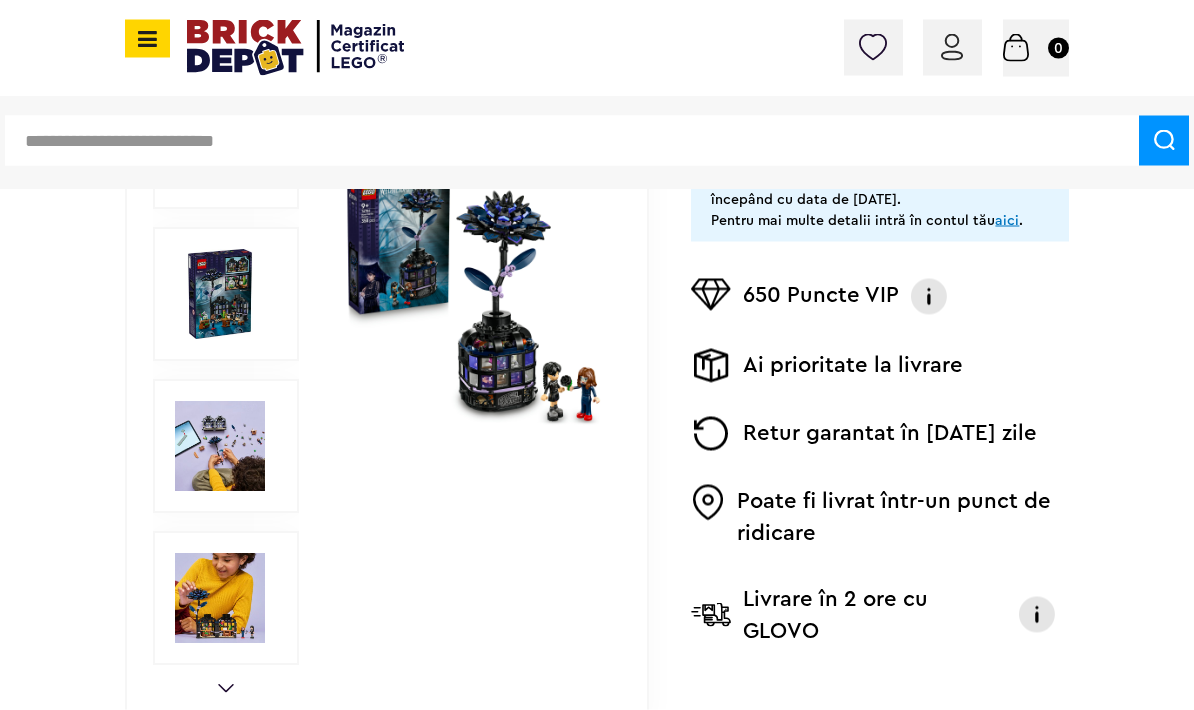 click at bounding box center [473, 295] 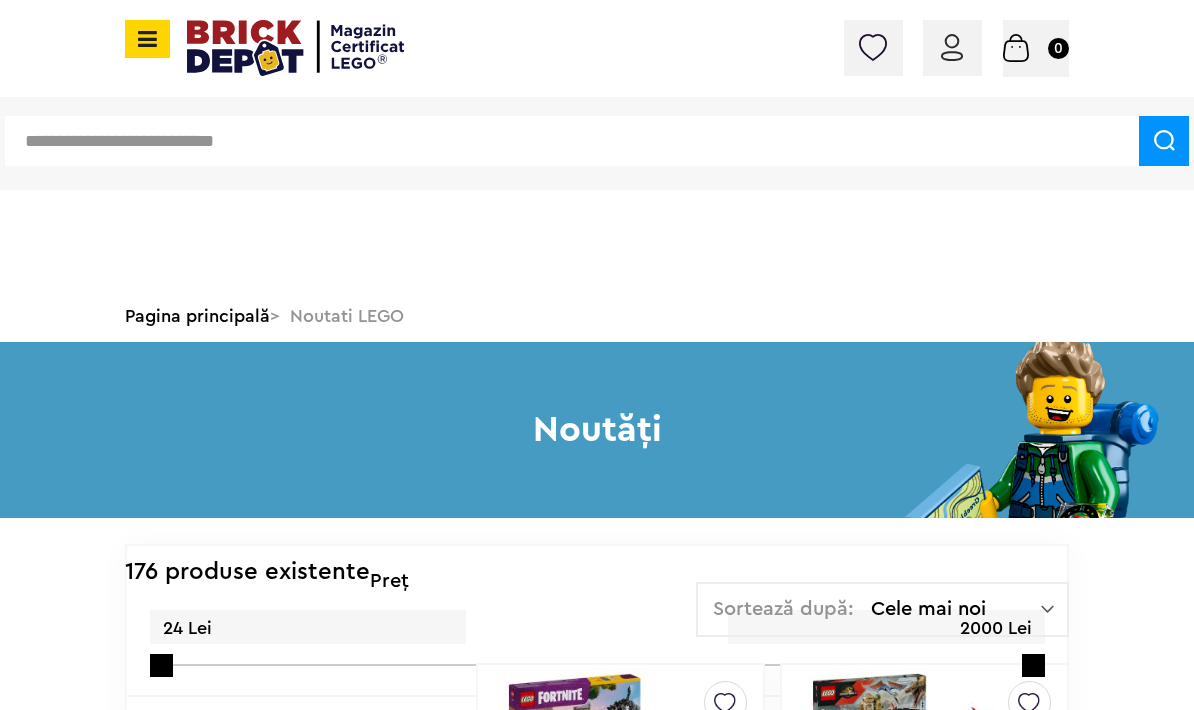 scroll, scrollTop: 10729, scrollLeft: 0, axis: vertical 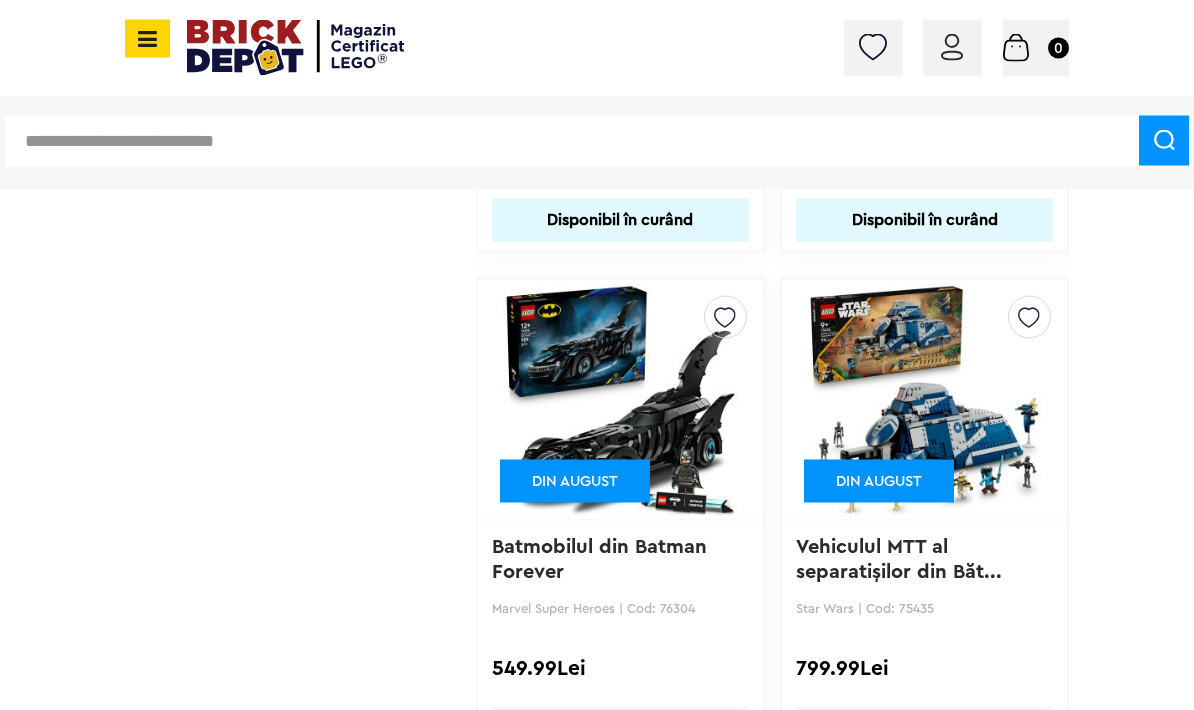 click at bounding box center [620, 400] 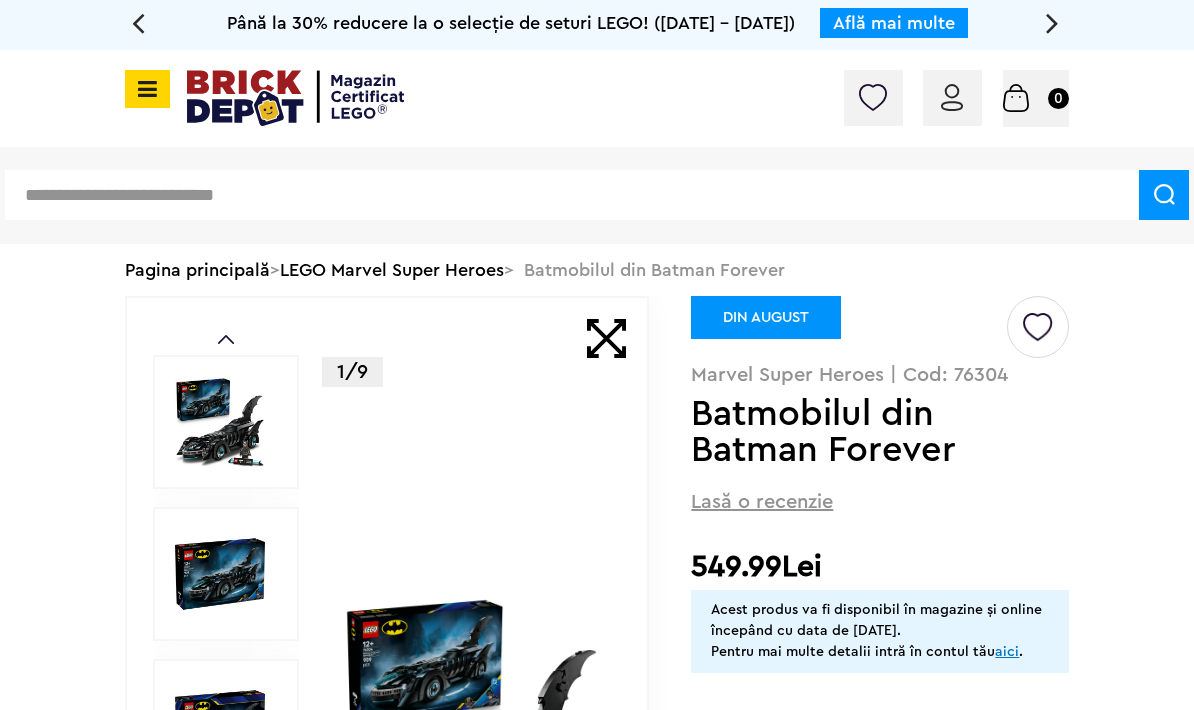 scroll, scrollTop: 0, scrollLeft: 0, axis: both 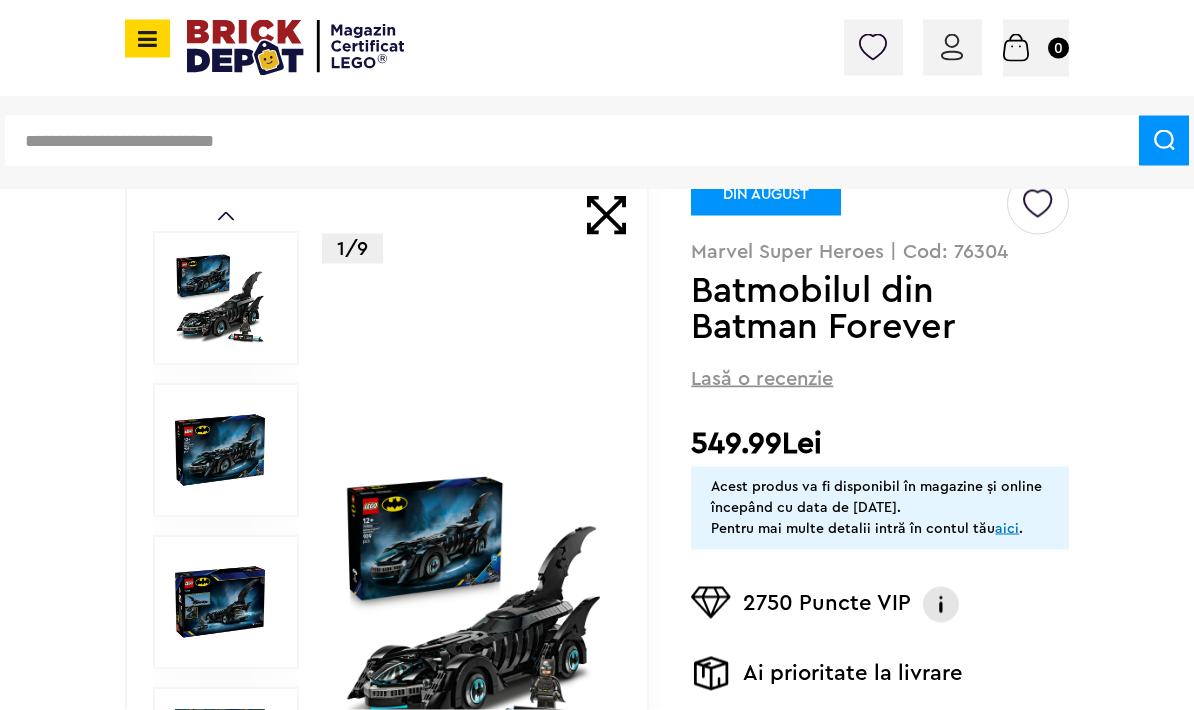 click at bounding box center (473, 603) 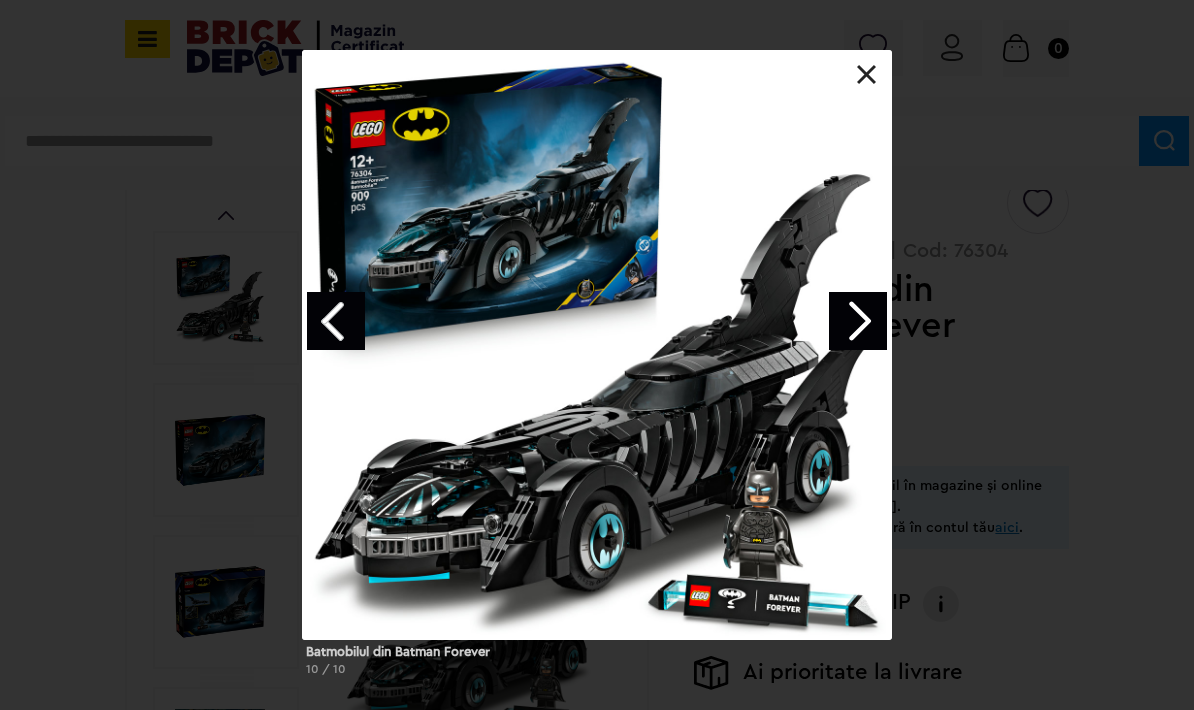 click at bounding box center (858, 321) 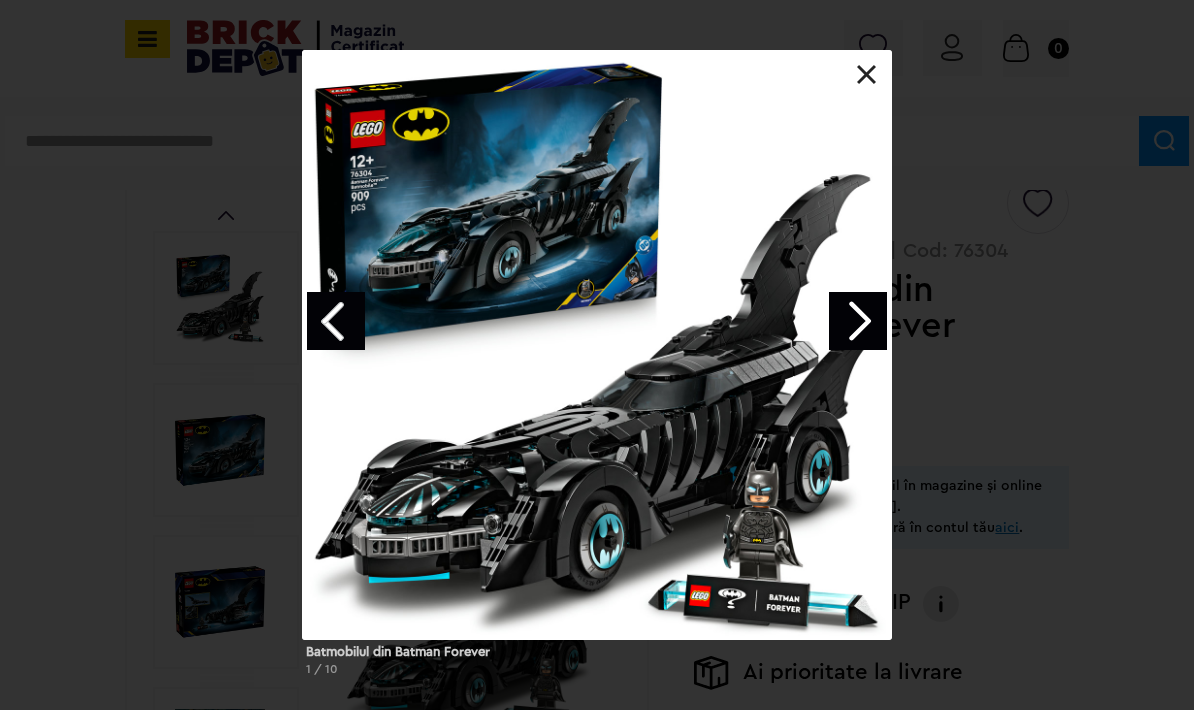 click at bounding box center (858, 321) 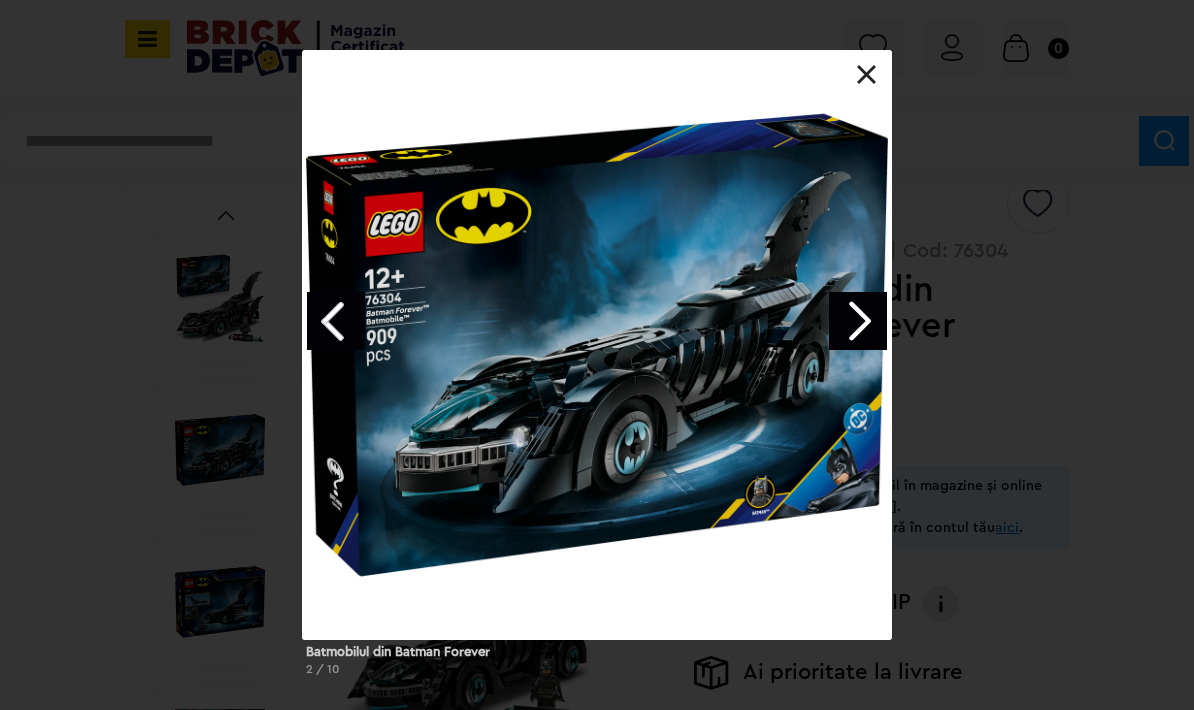 click at bounding box center [858, 321] 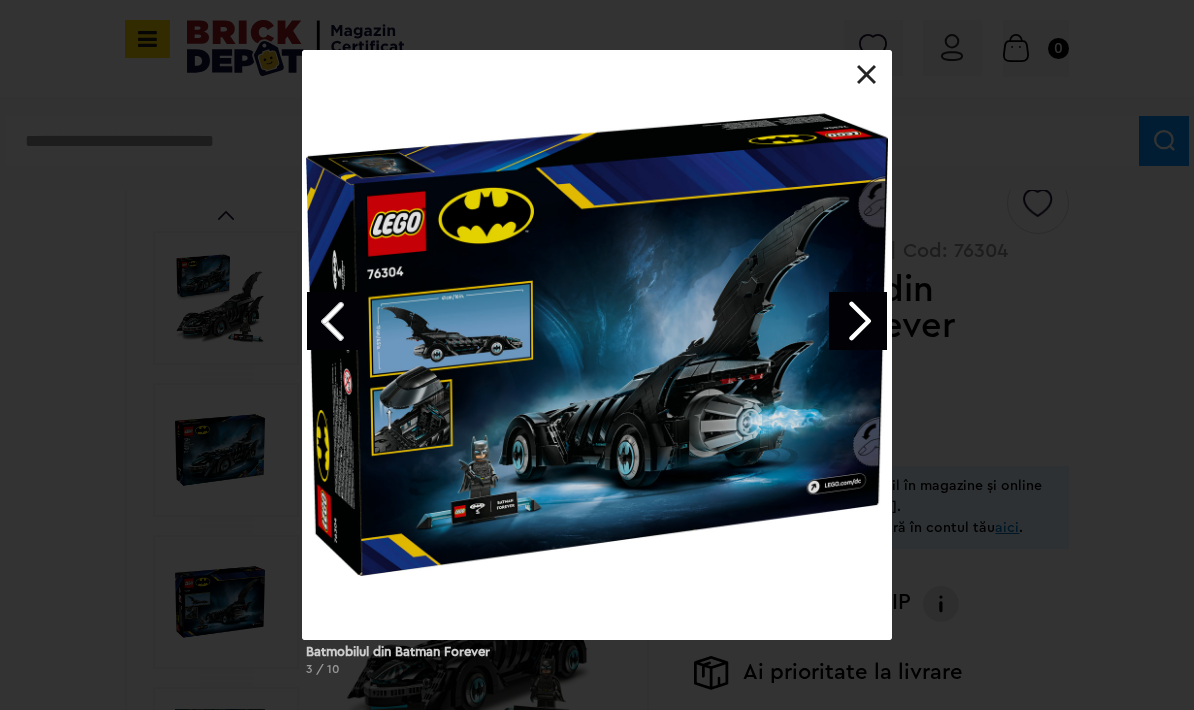 click at bounding box center (858, 321) 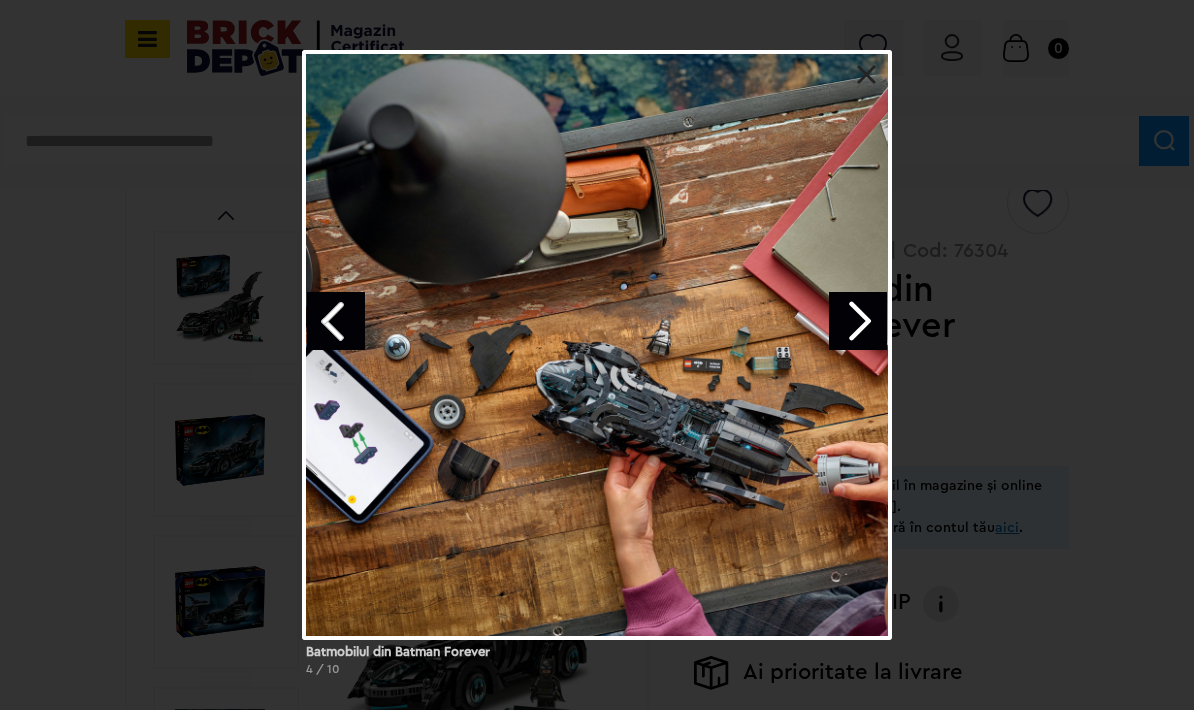 click at bounding box center [858, 321] 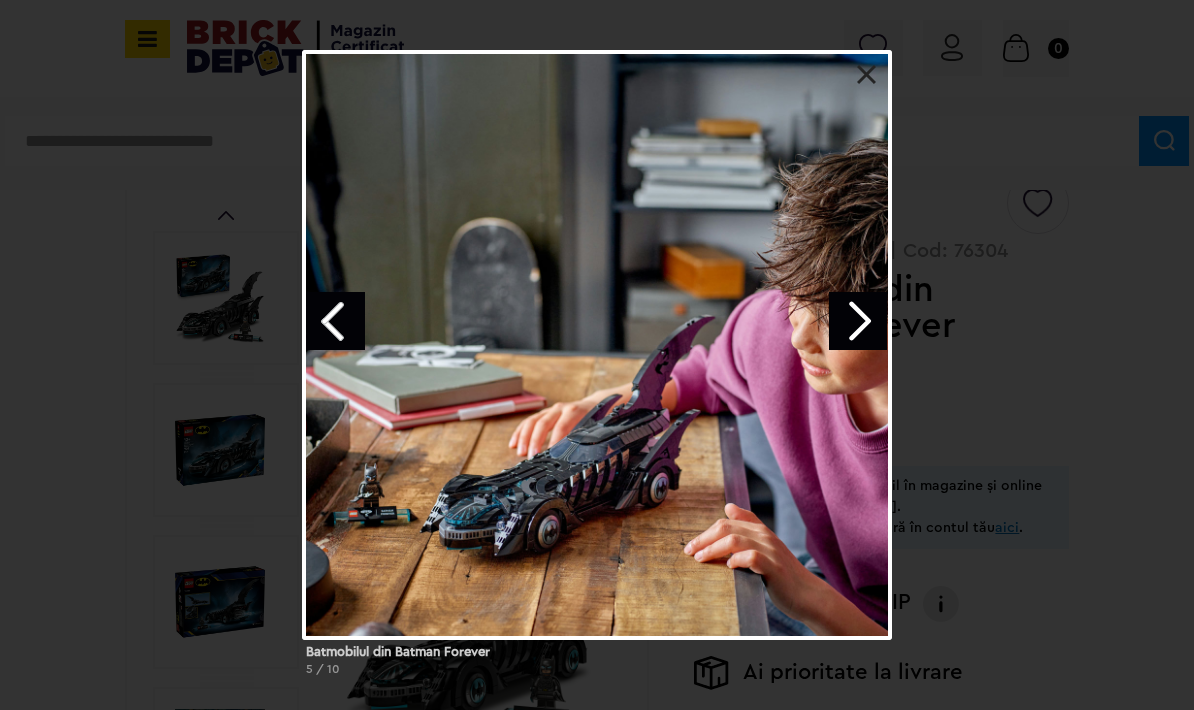 click at bounding box center [858, 321] 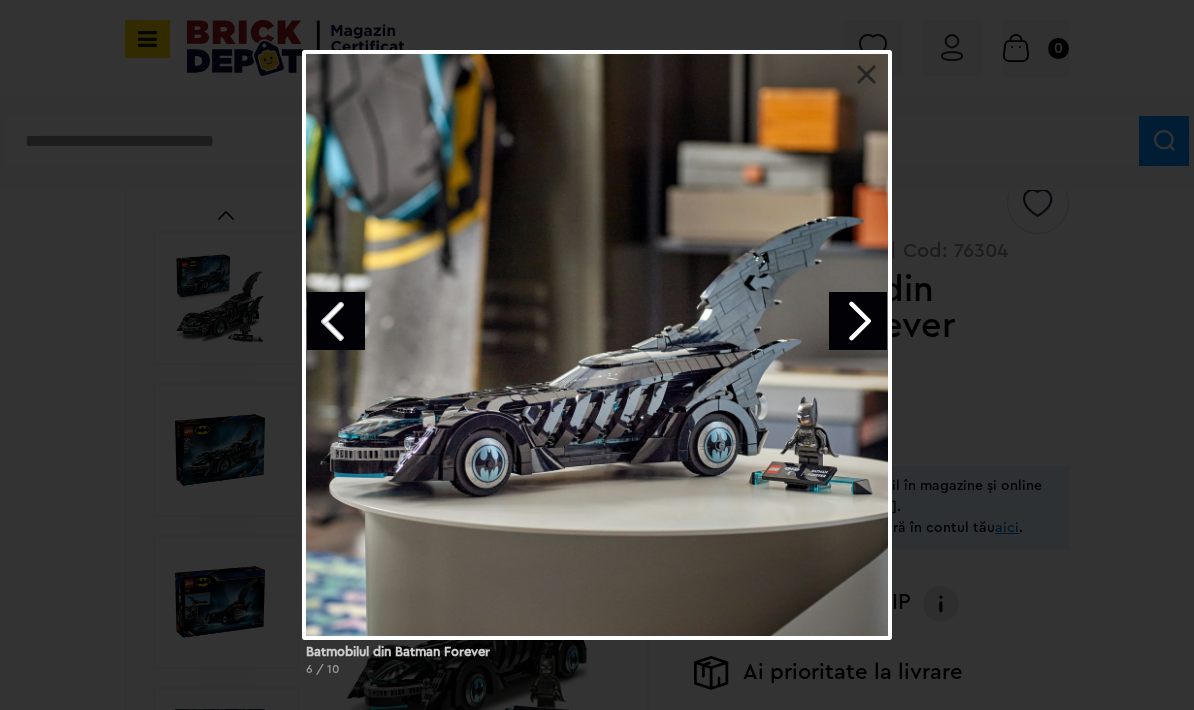 click at bounding box center [858, 321] 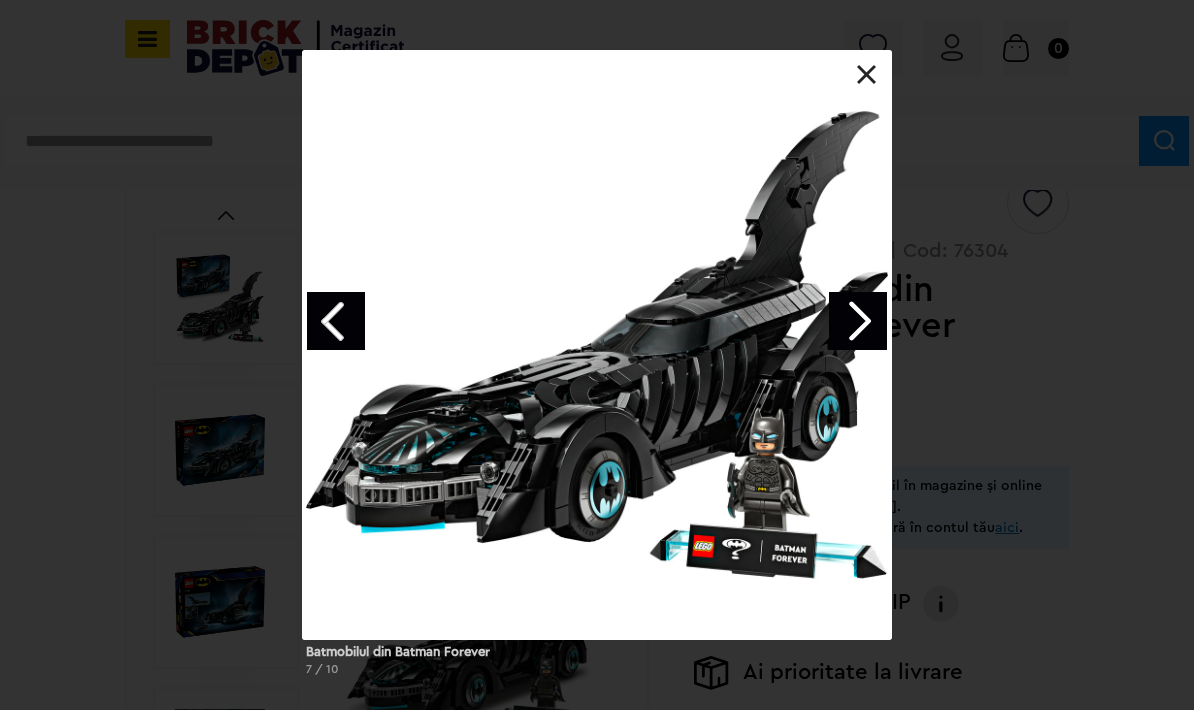click at bounding box center (858, 321) 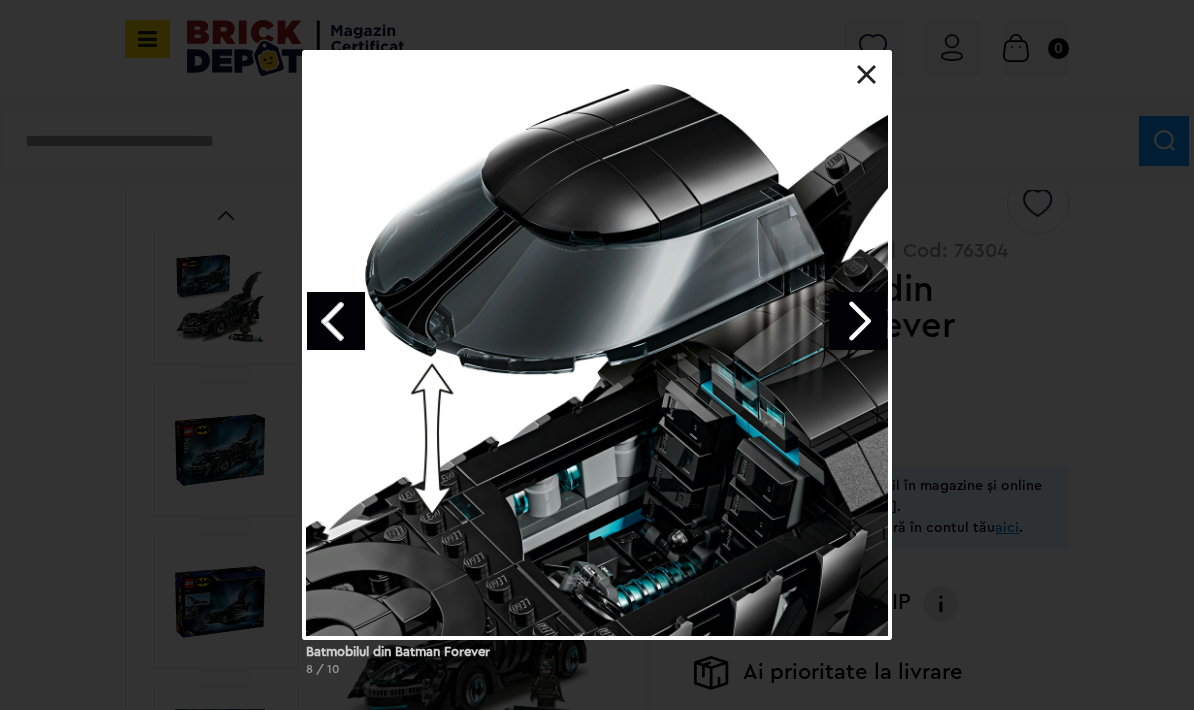 click on "Batmobilul din Batman Forever 8 / 10" at bounding box center (597, 371) 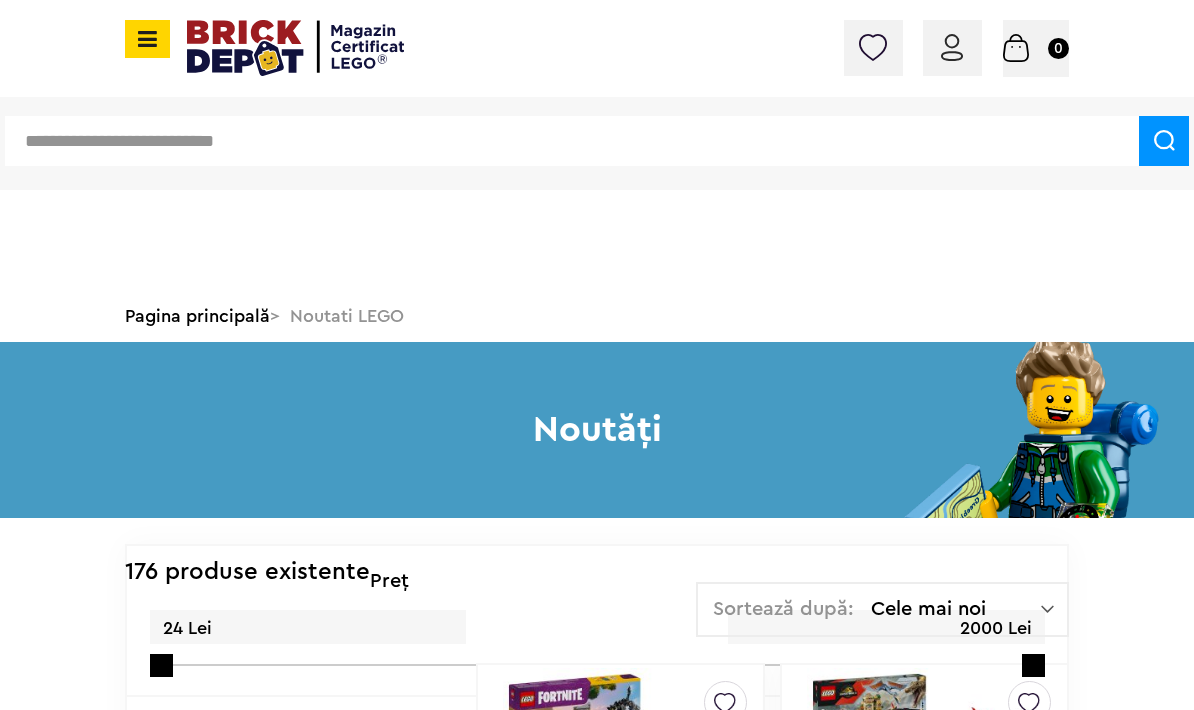 scroll, scrollTop: 13128, scrollLeft: 0, axis: vertical 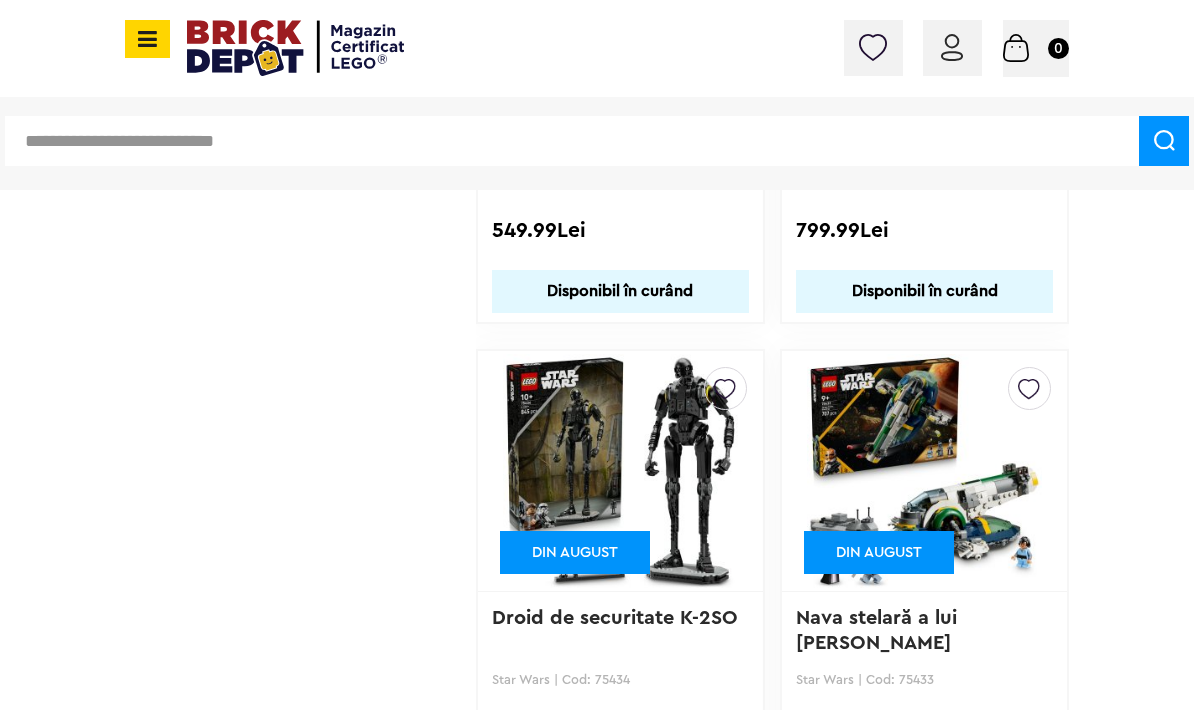 click at bounding box center (620, 471) 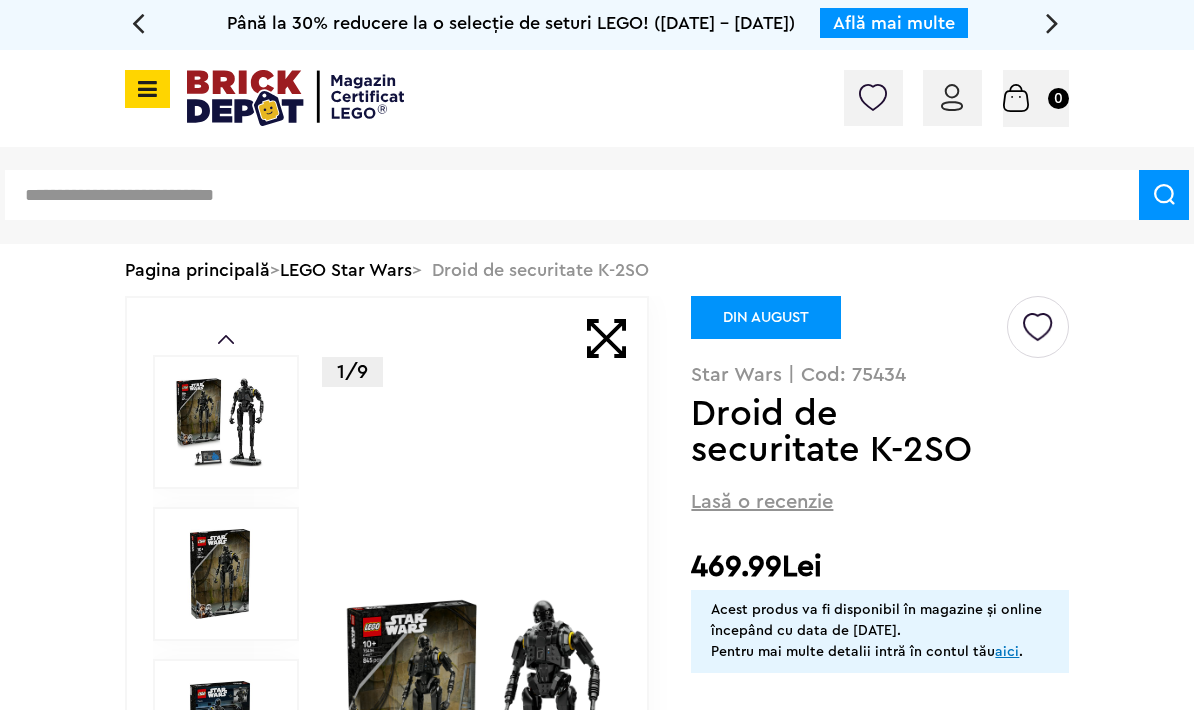 scroll, scrollTop: 0, scrollLeft: 0, axis: both 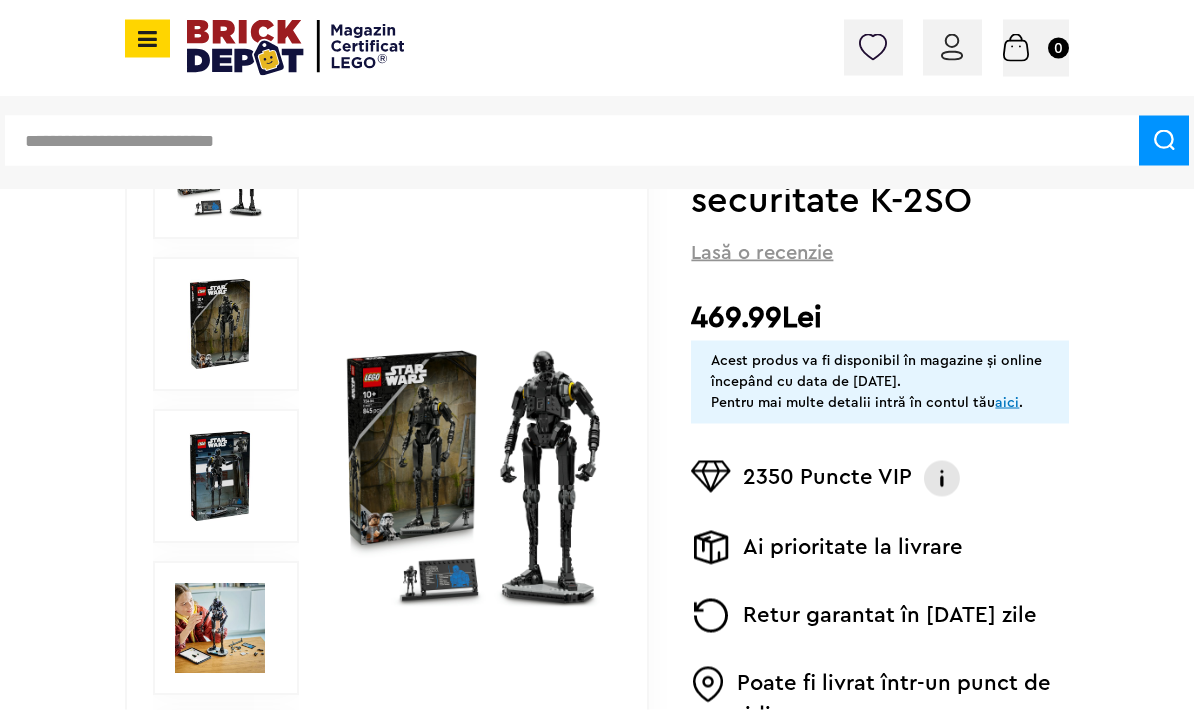 click at bounding box center (473, 477) 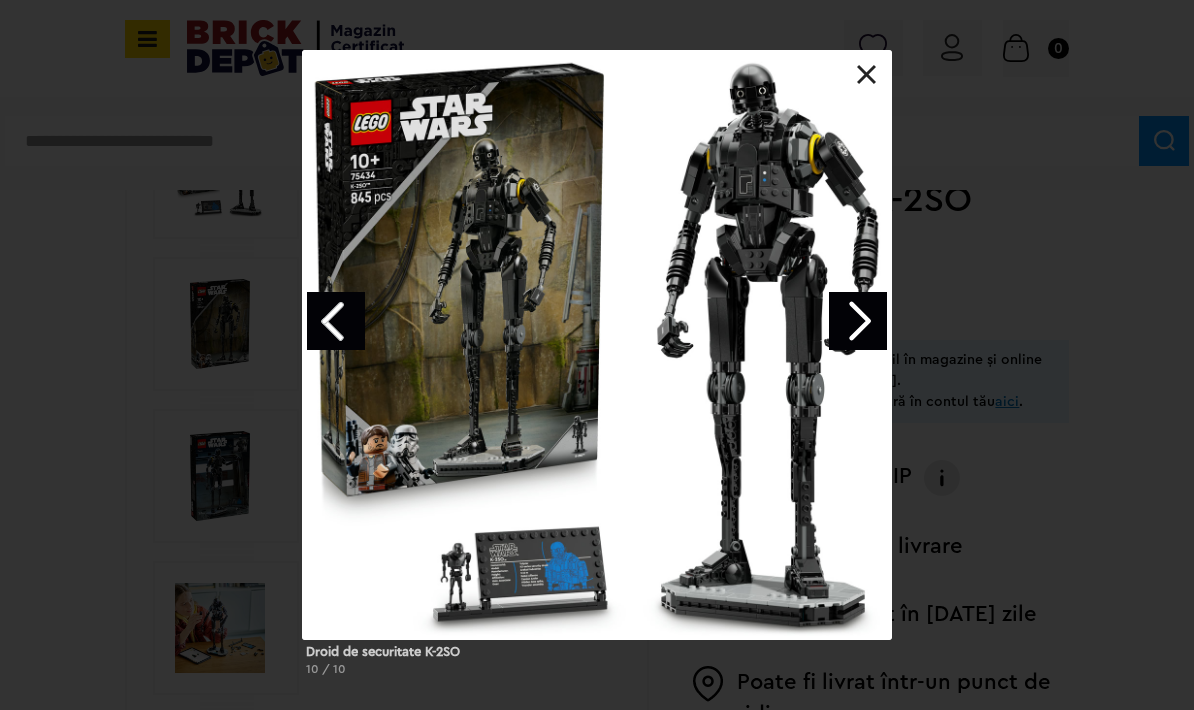 click at bounding box center (858, 321) 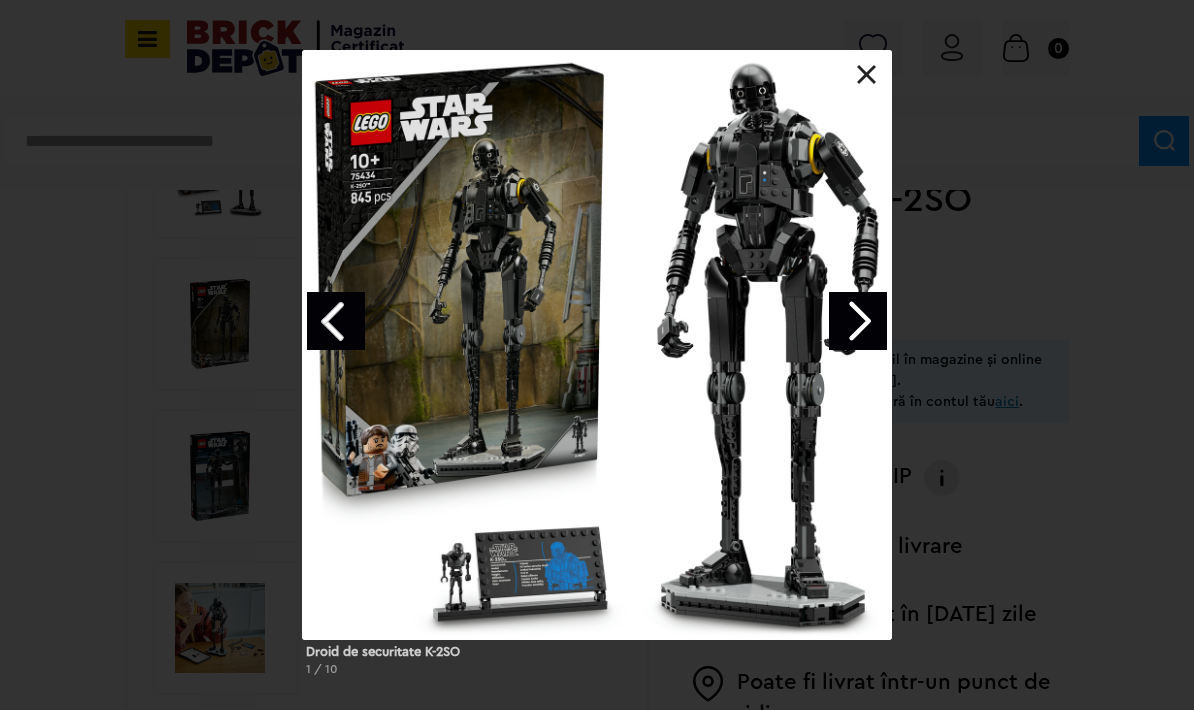 click at bounding box center (858, 321) 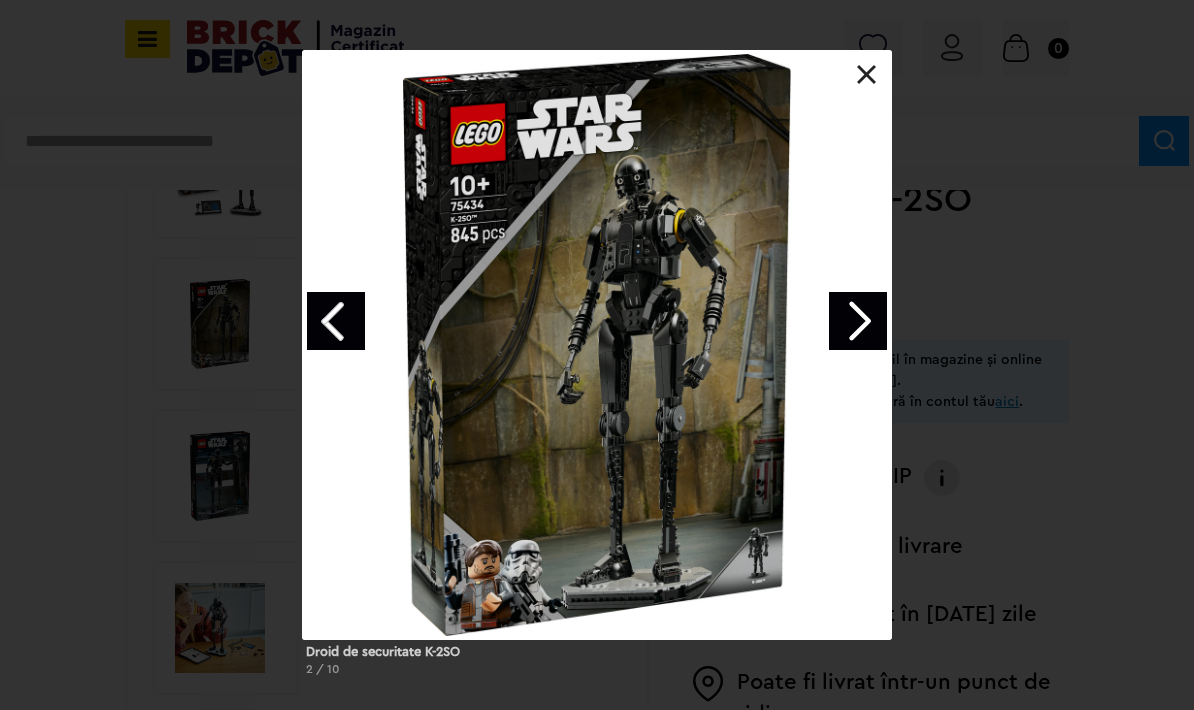 click at bounding box center (858, 321) 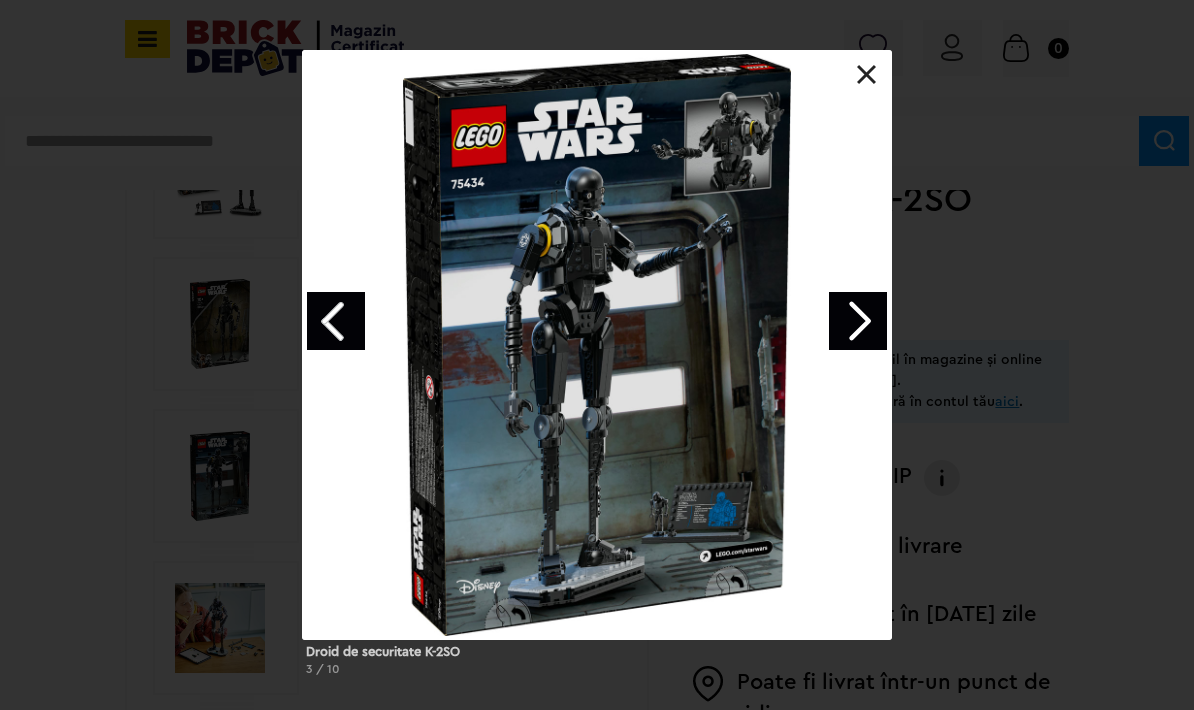 click at bounding box center [858, 321] 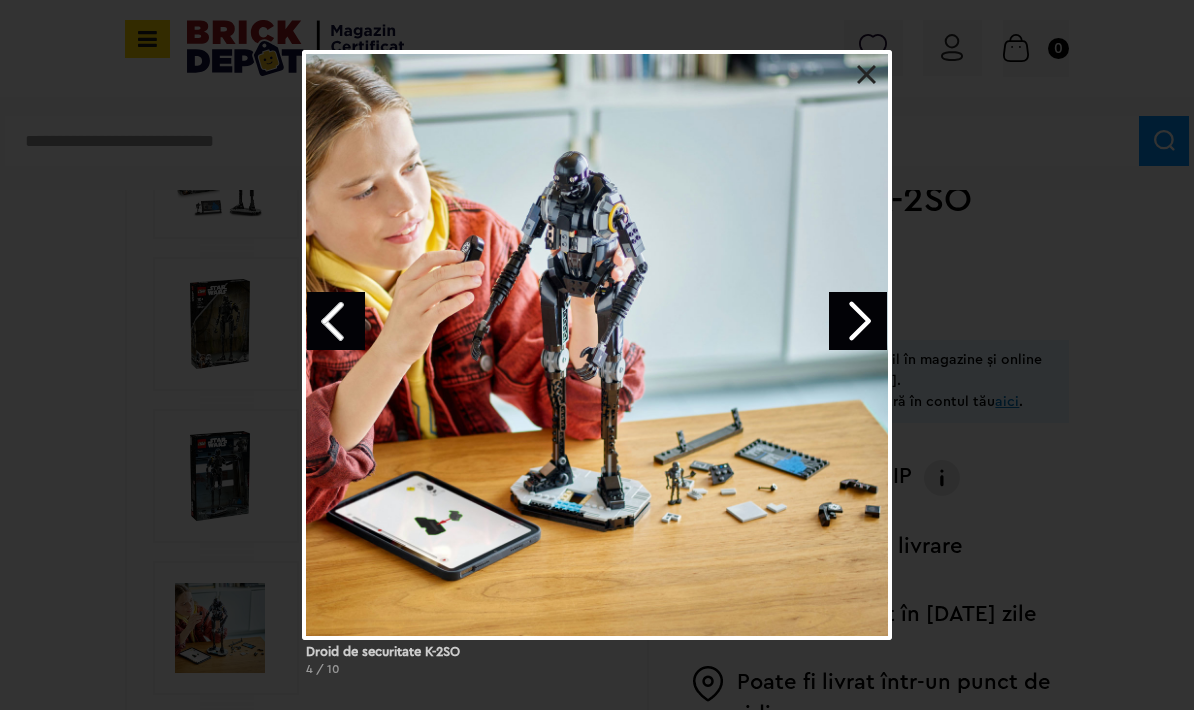 click at bounding box center (858, 321) 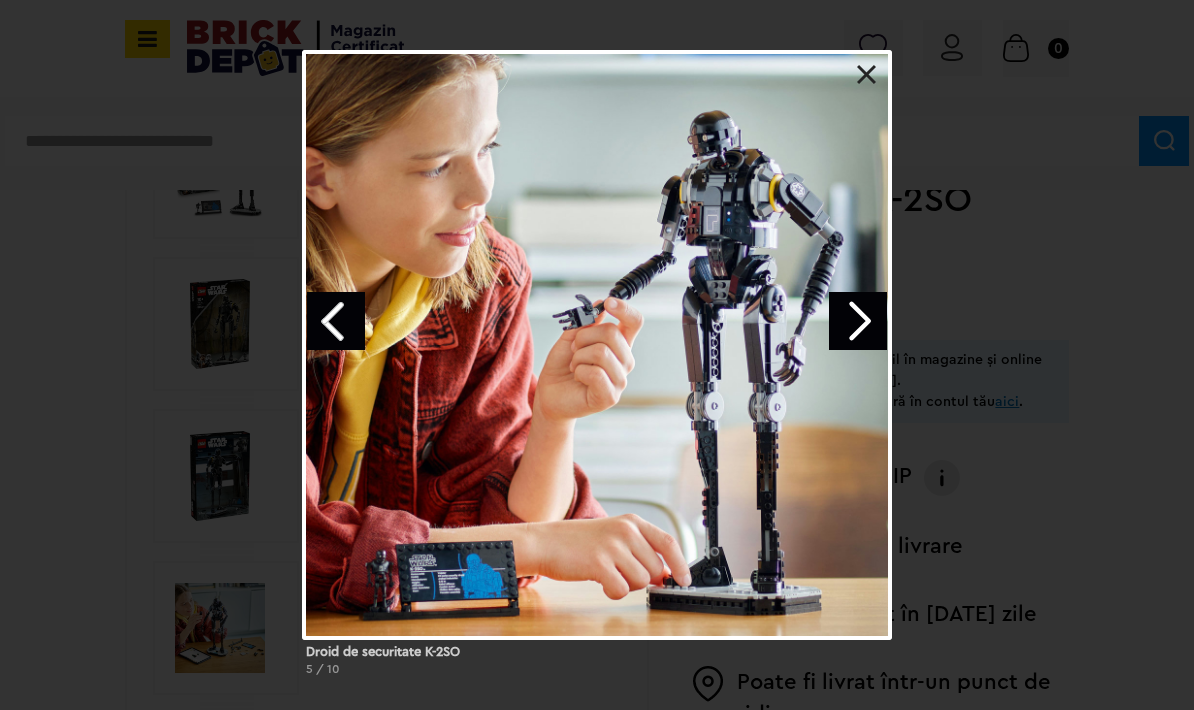 click at bounding box center (858, 321) 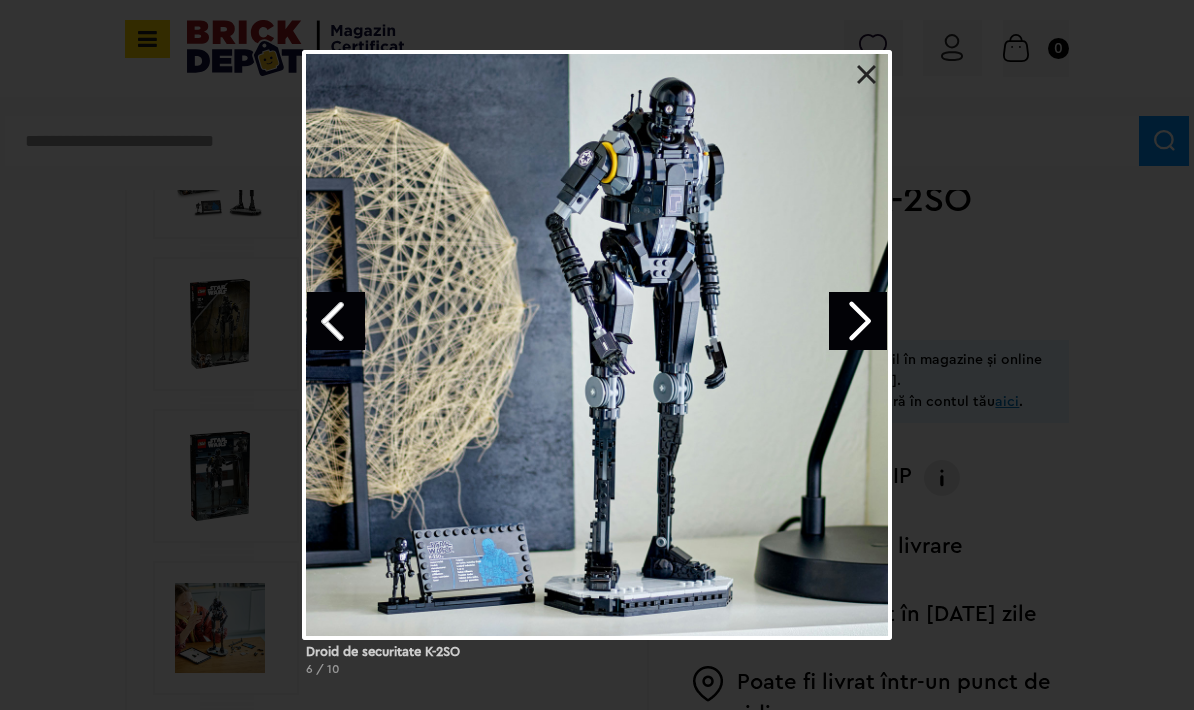 click at bounding box center [858, 321] 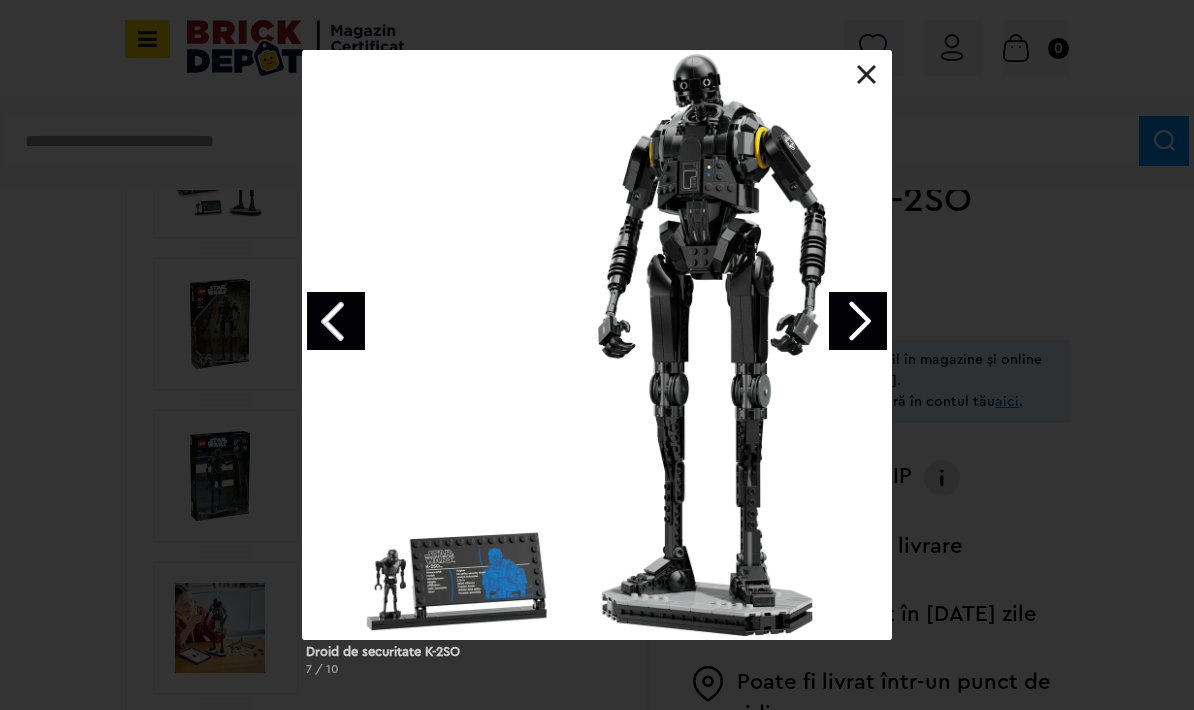 click on "Droid de securitate K-2SO 7 / 10" at bounding box center [597, 371] 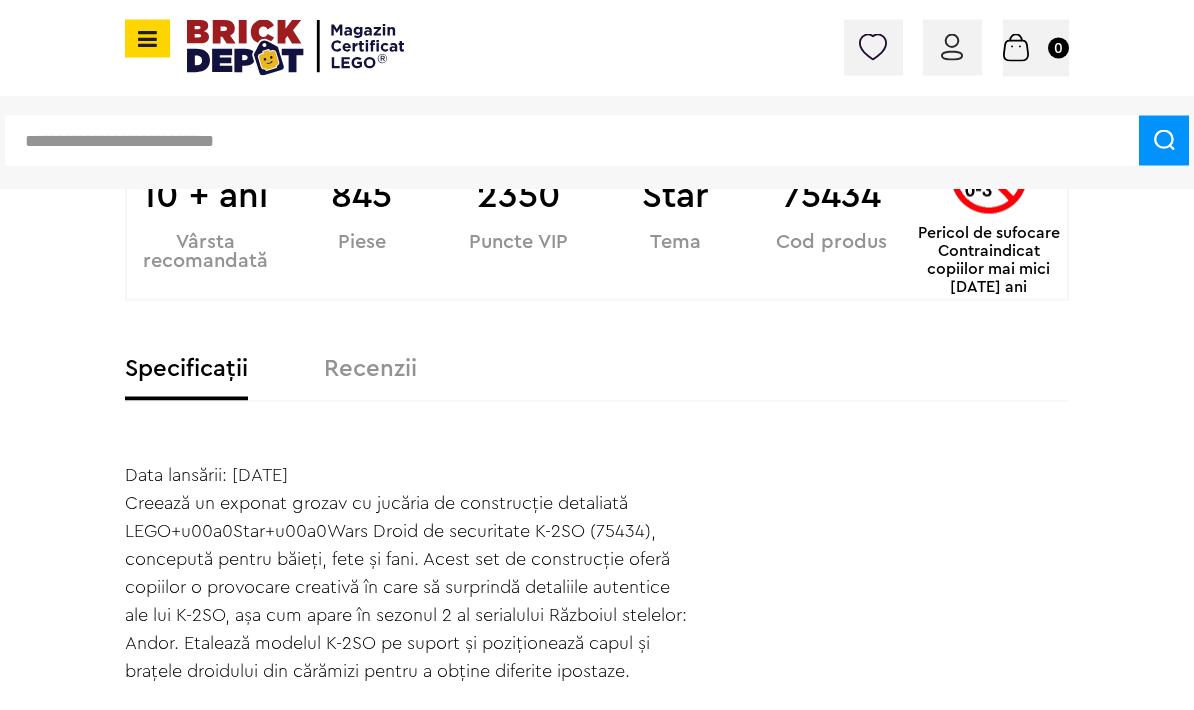 scroll, scrollTop: 1141, scrollLeft: 0, axis: vertical 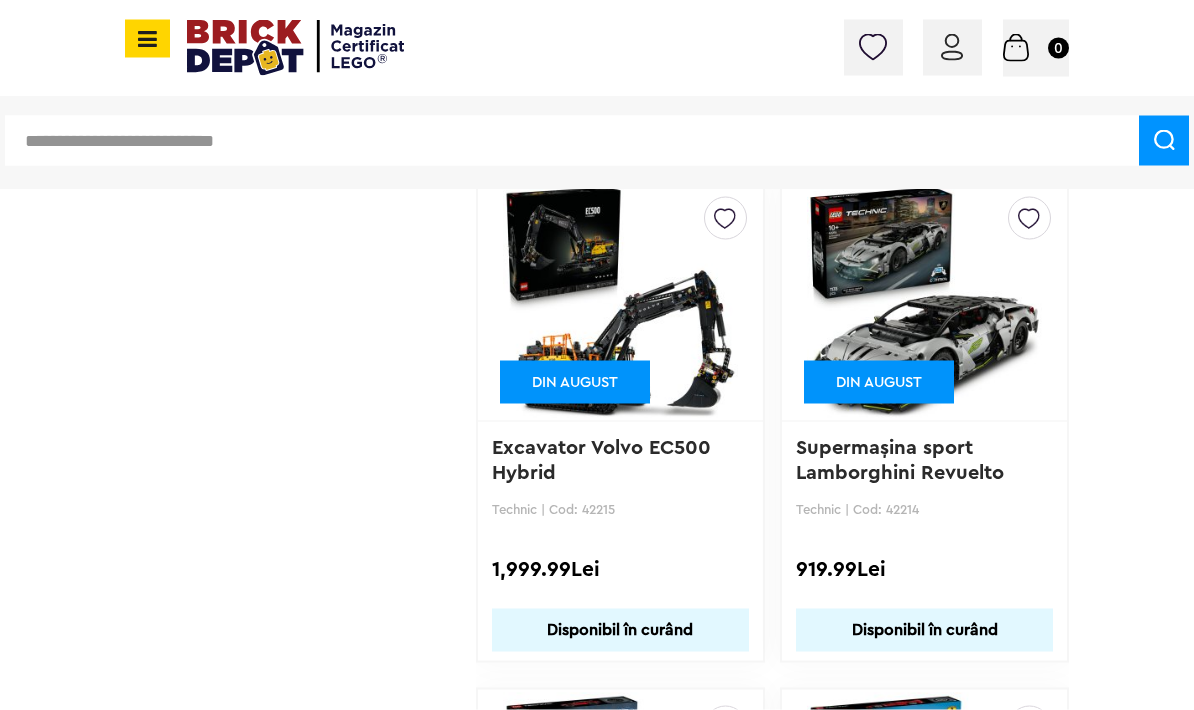 click at bounding box center (620, 301) 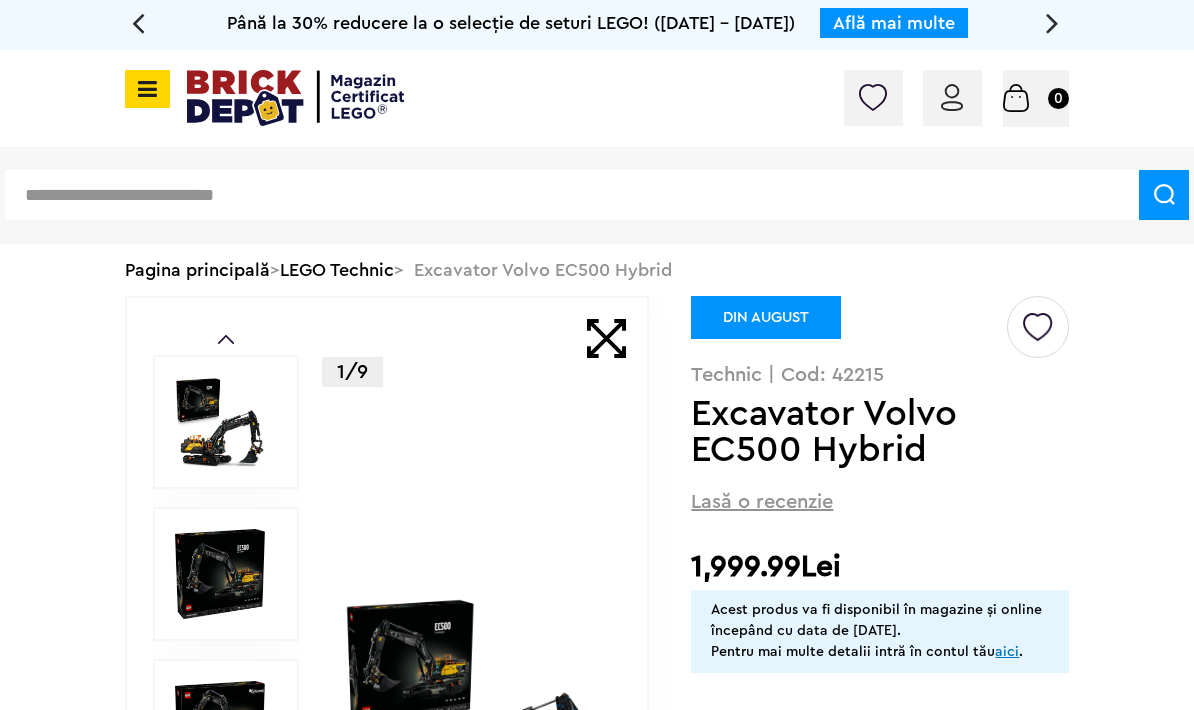 scroll, scrollTop: 0, scrollLeft: 0, axis: both 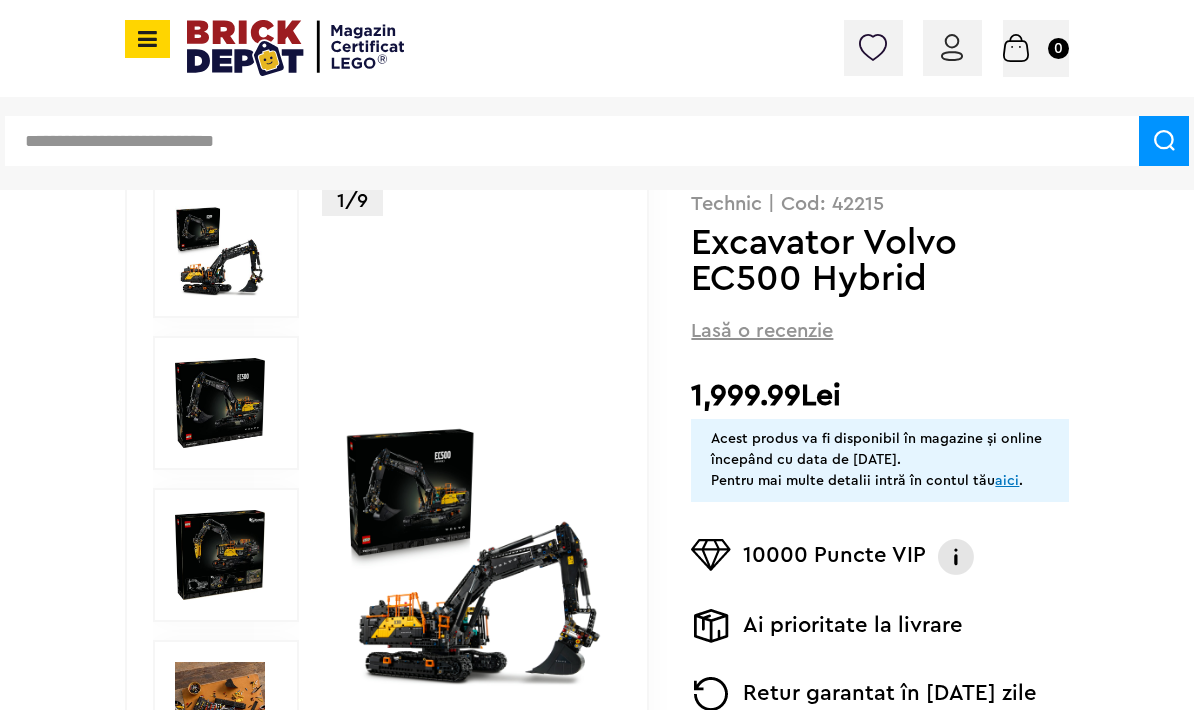 click at bounding box center [473, 555] 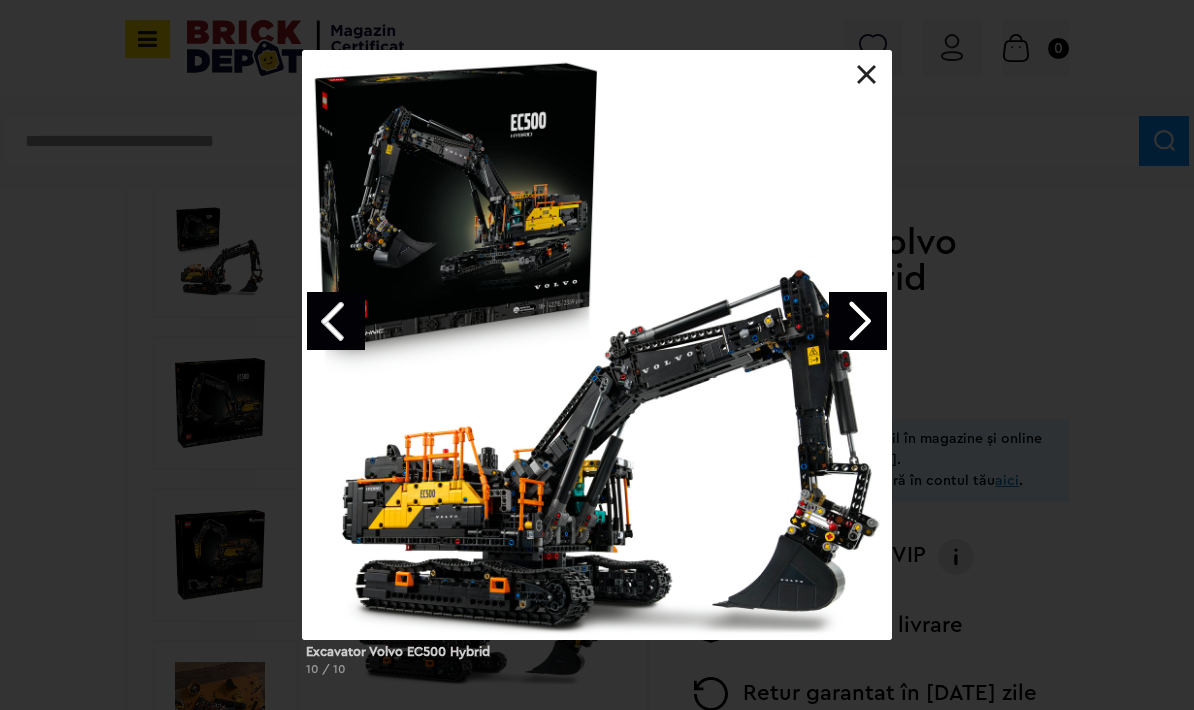 click at bounding box center (858, 321) 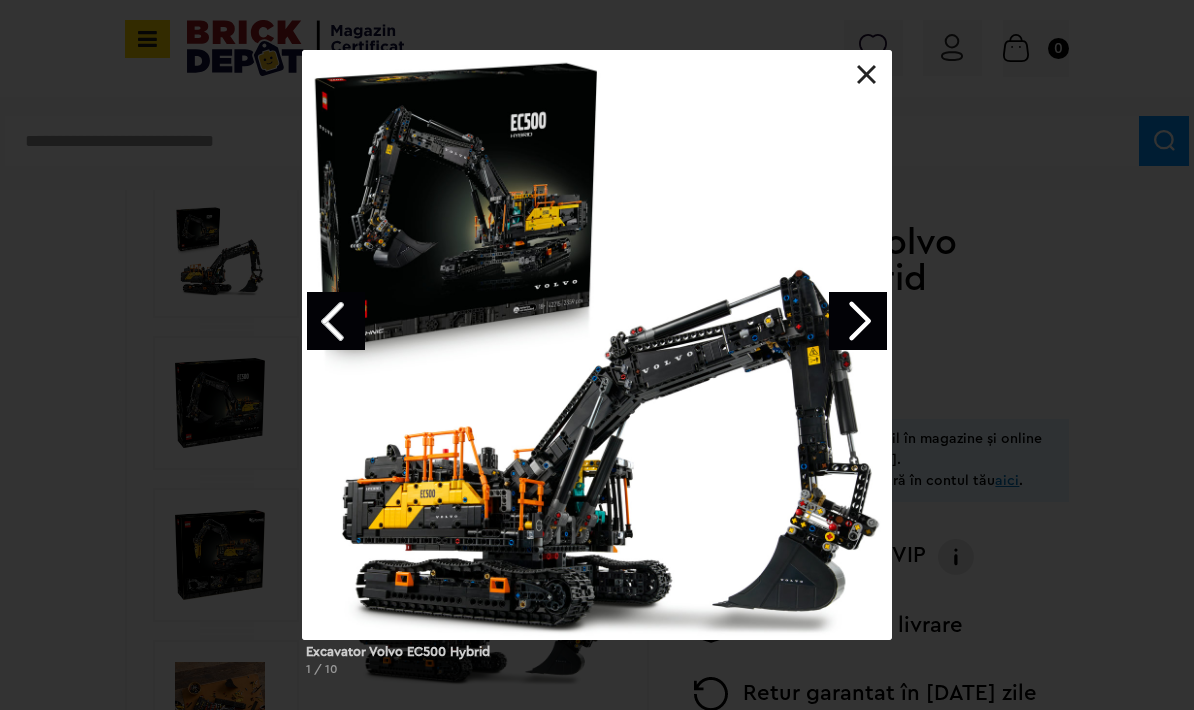 click at bounding box center (858, 321) 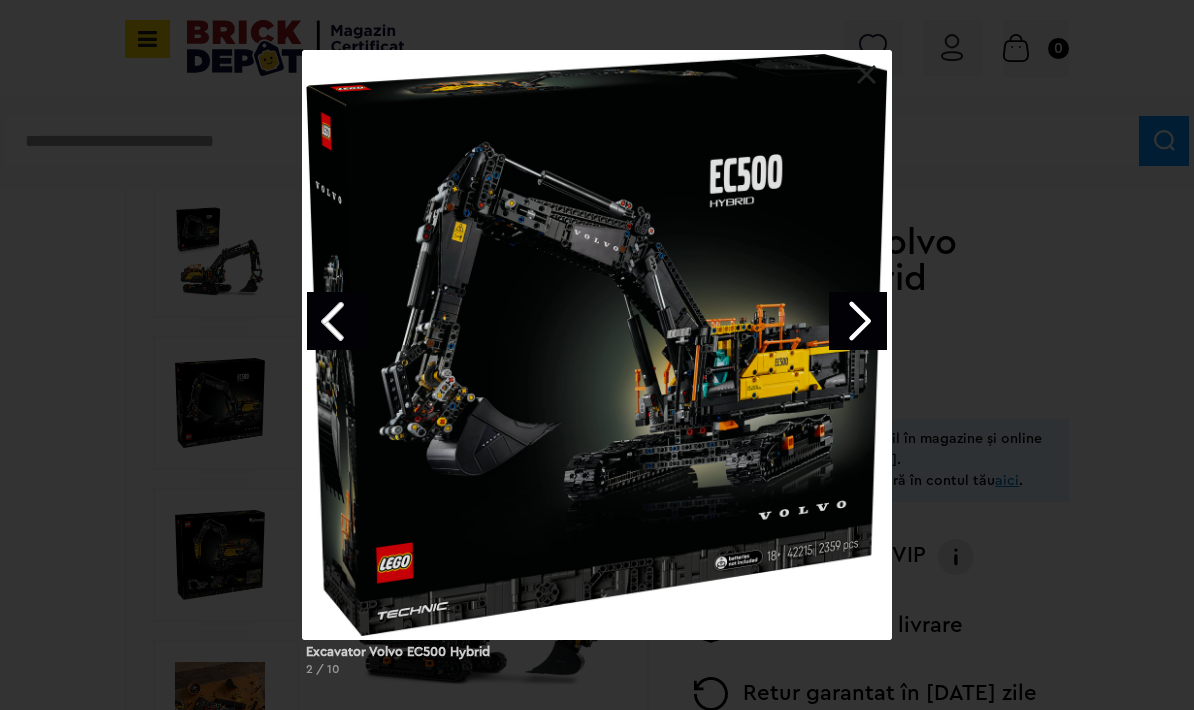 click at bounding box center (858, 321) 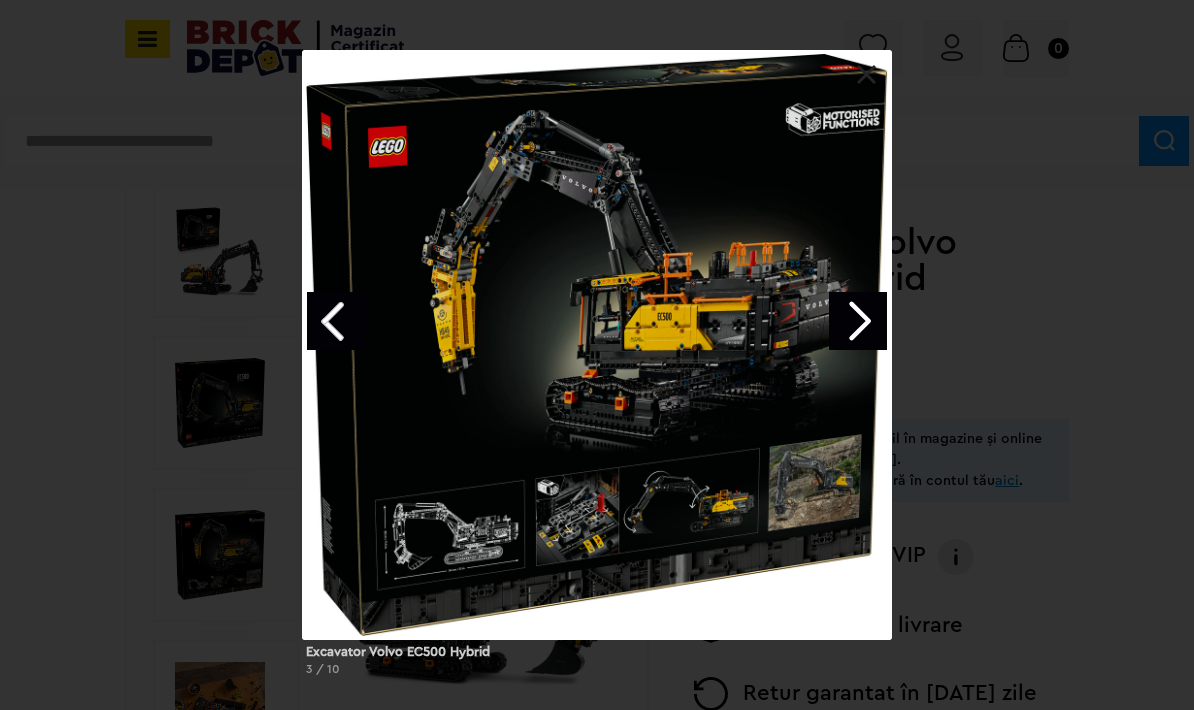 click at bounding box center (858, 321) 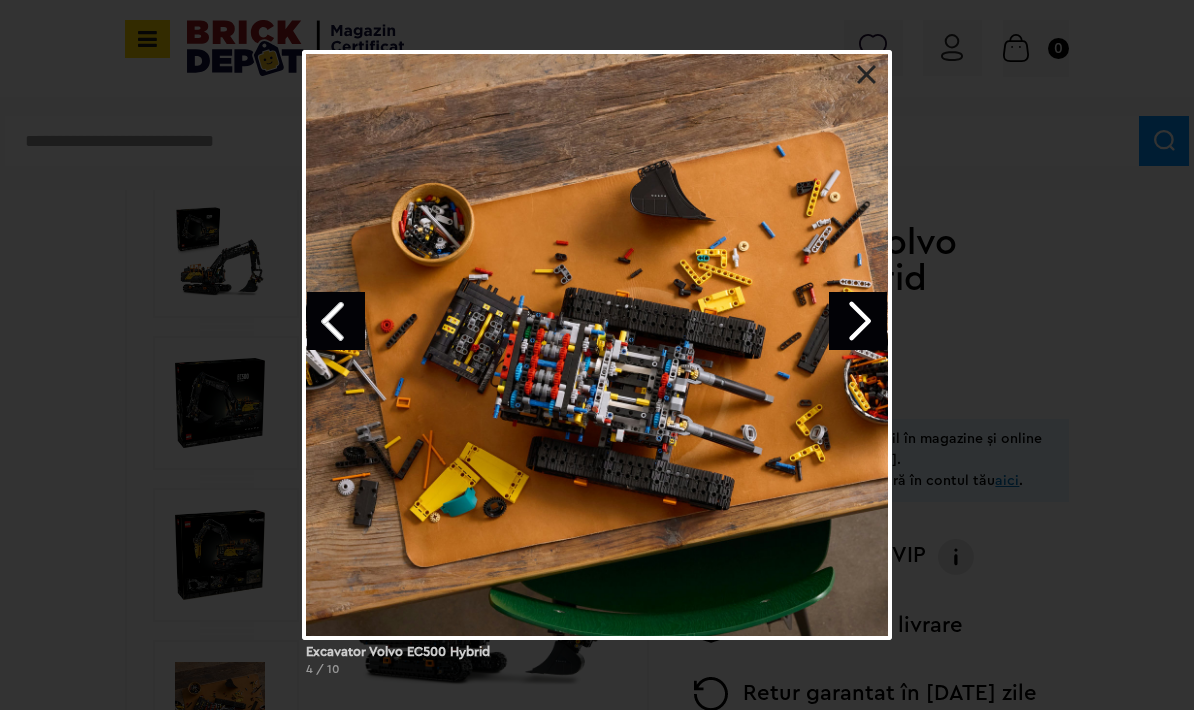 click at bounding box center (858, 321) 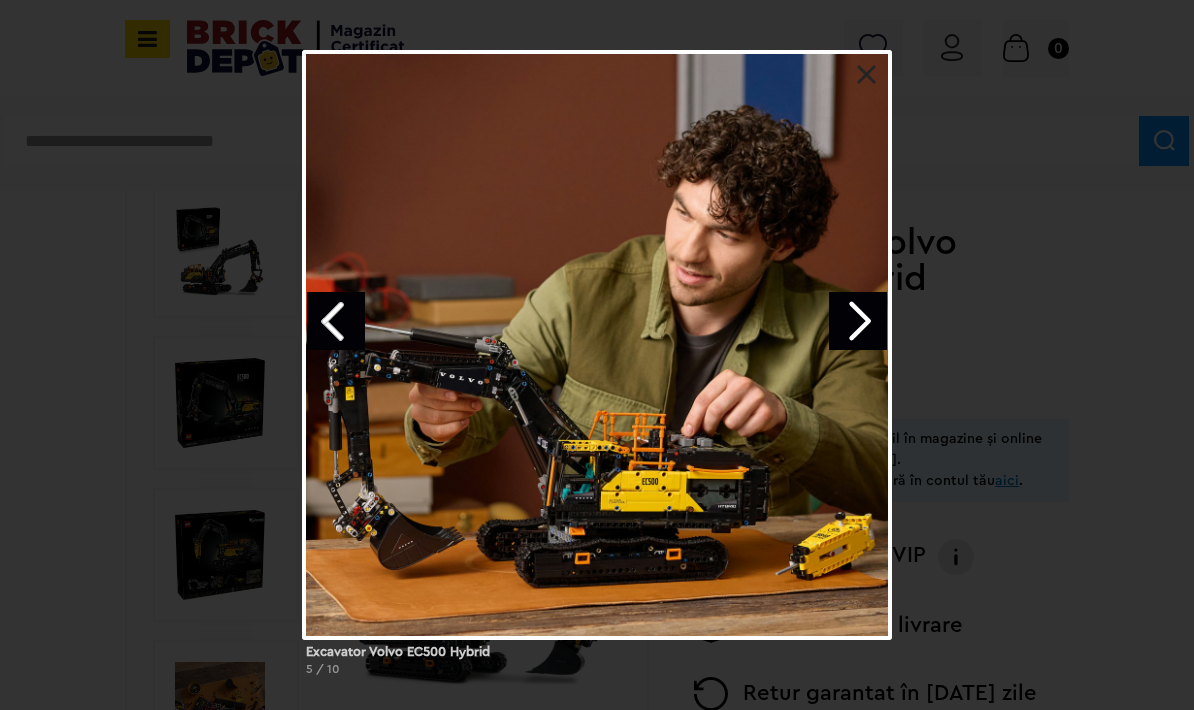 click at bounding box center [858, 321] 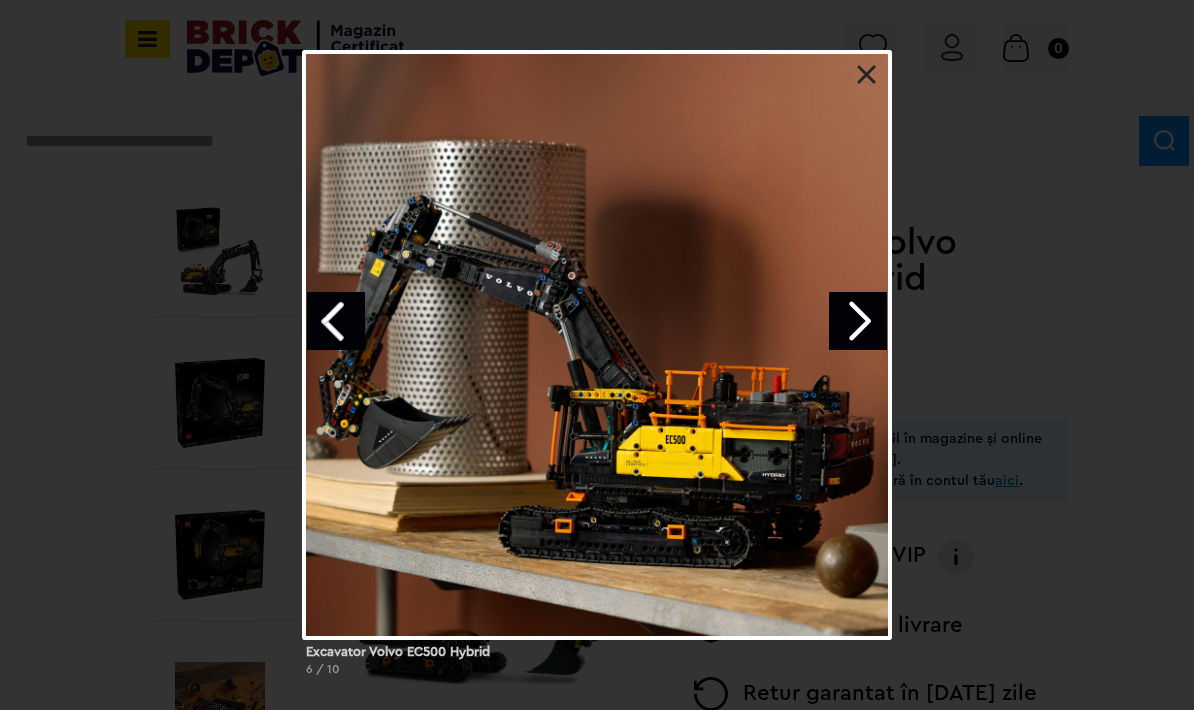 click at bounding box center (858, 321) 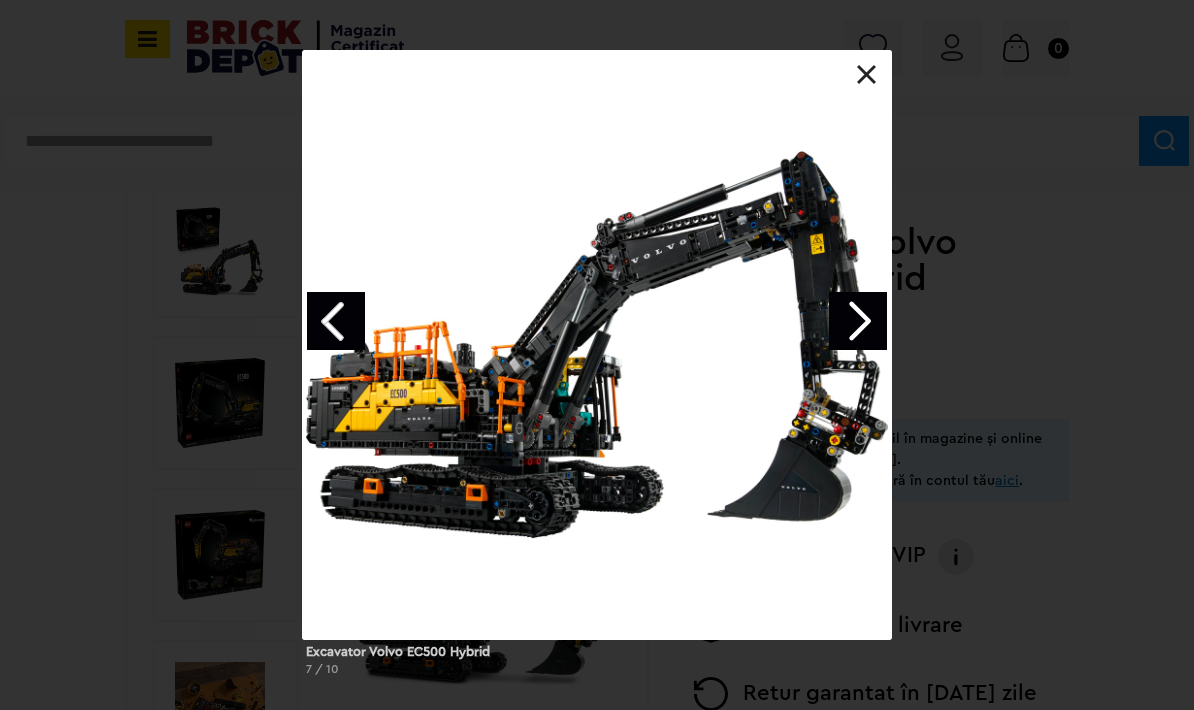 click at bounding box center (858, 321) 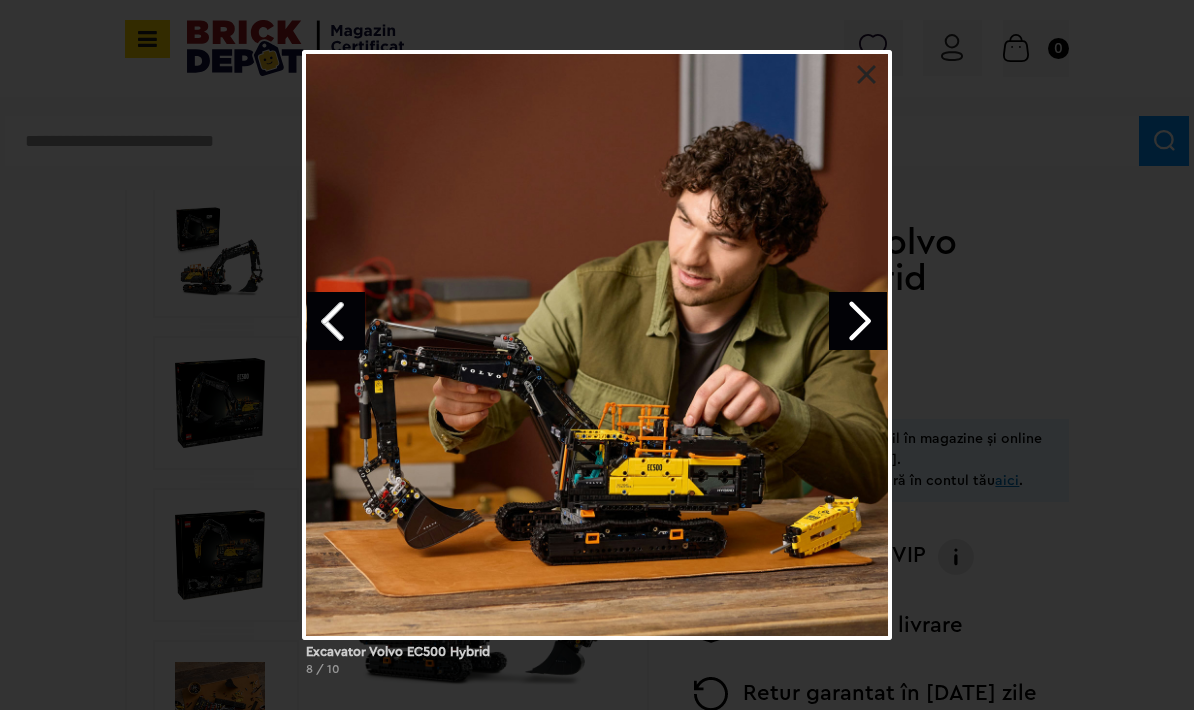 click at bounding box center [858, 321] 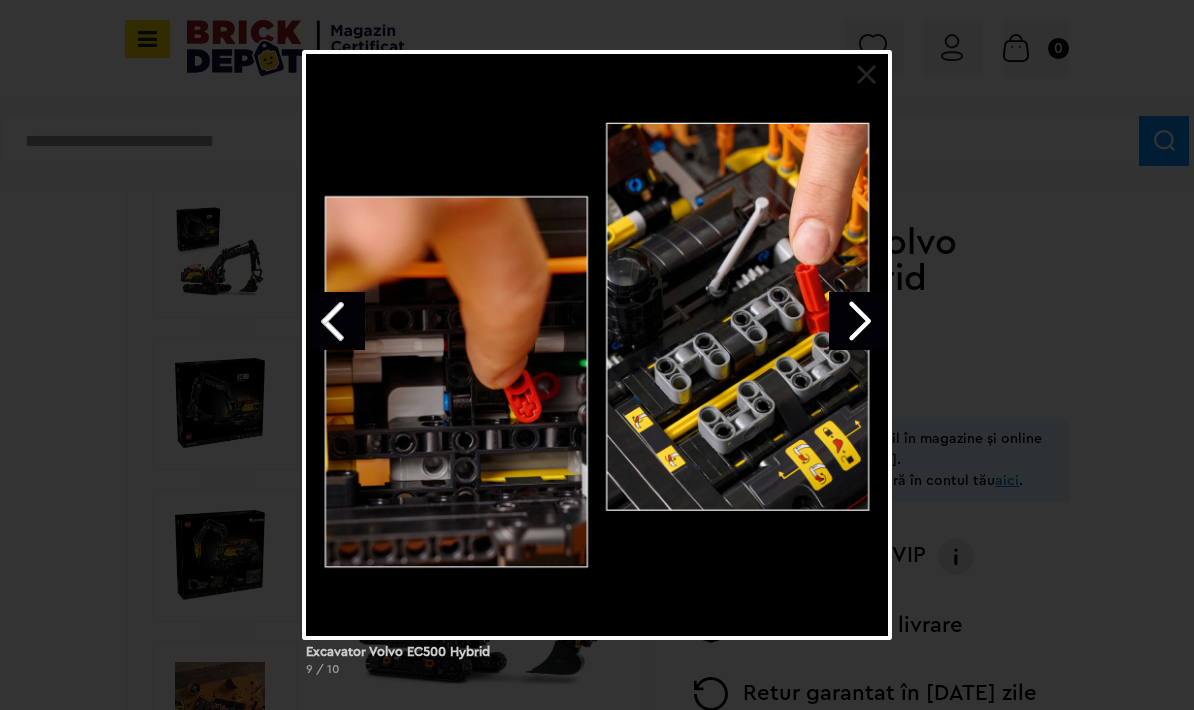 click at bounding box center [858, 321] 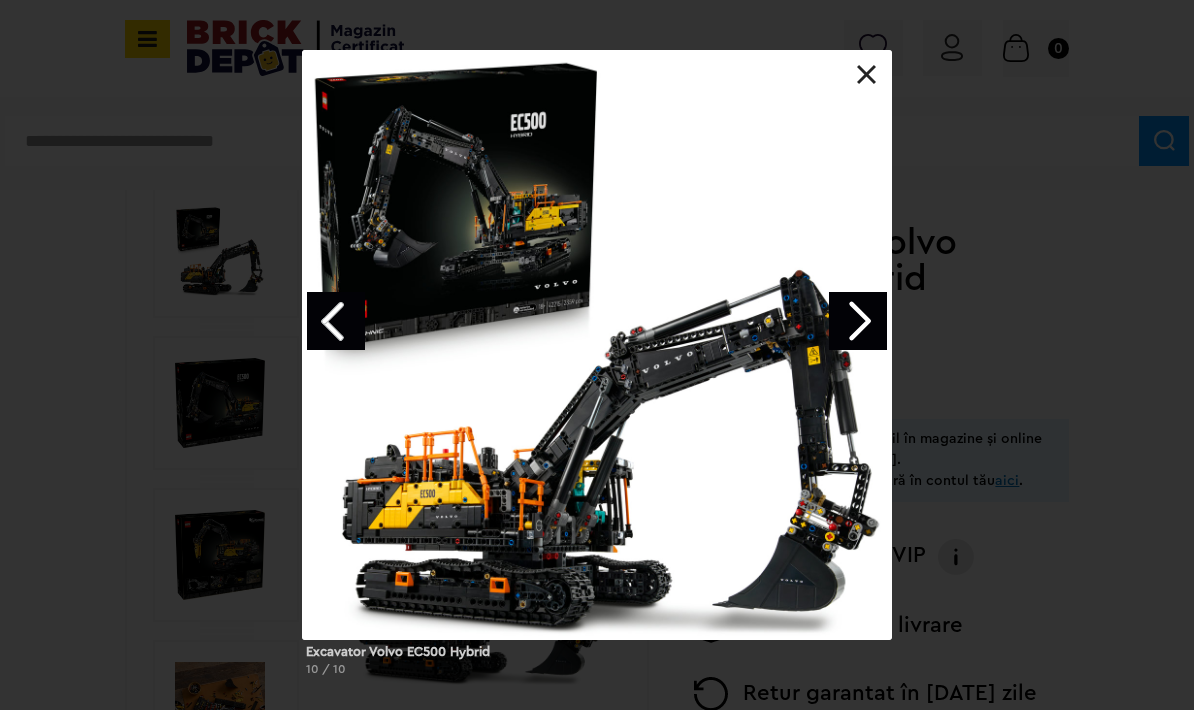 click at bounding box center (858, 321) 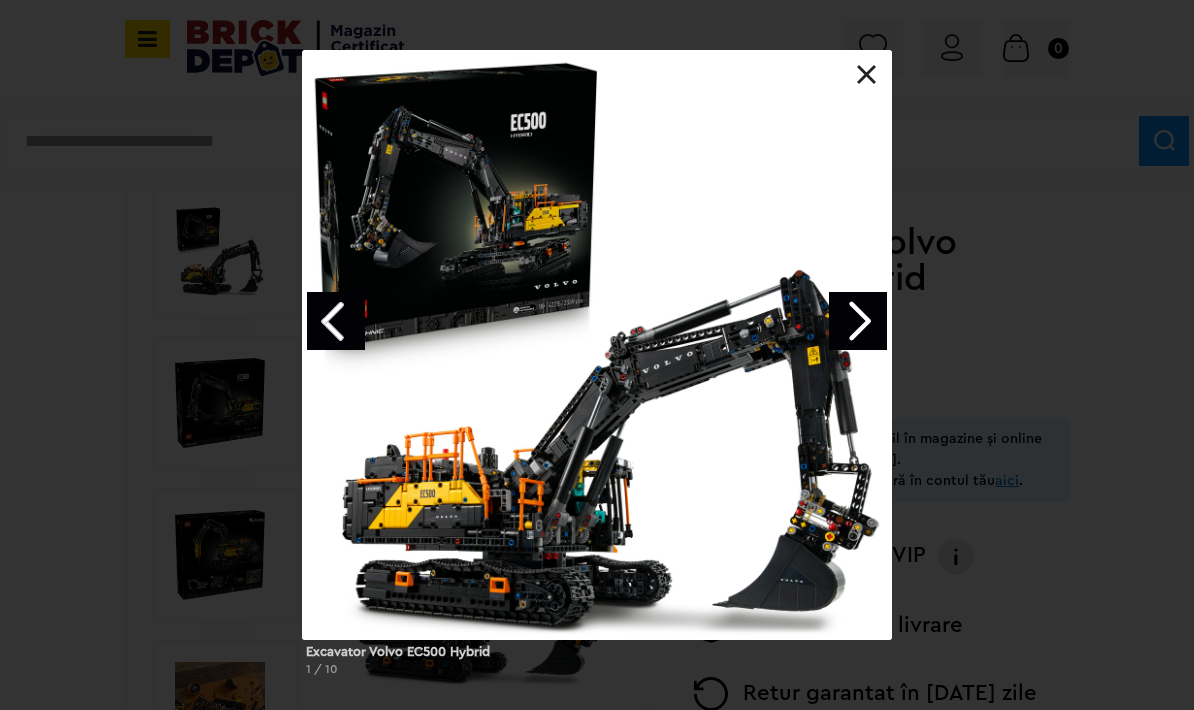 click at bounding box center (858, 321) 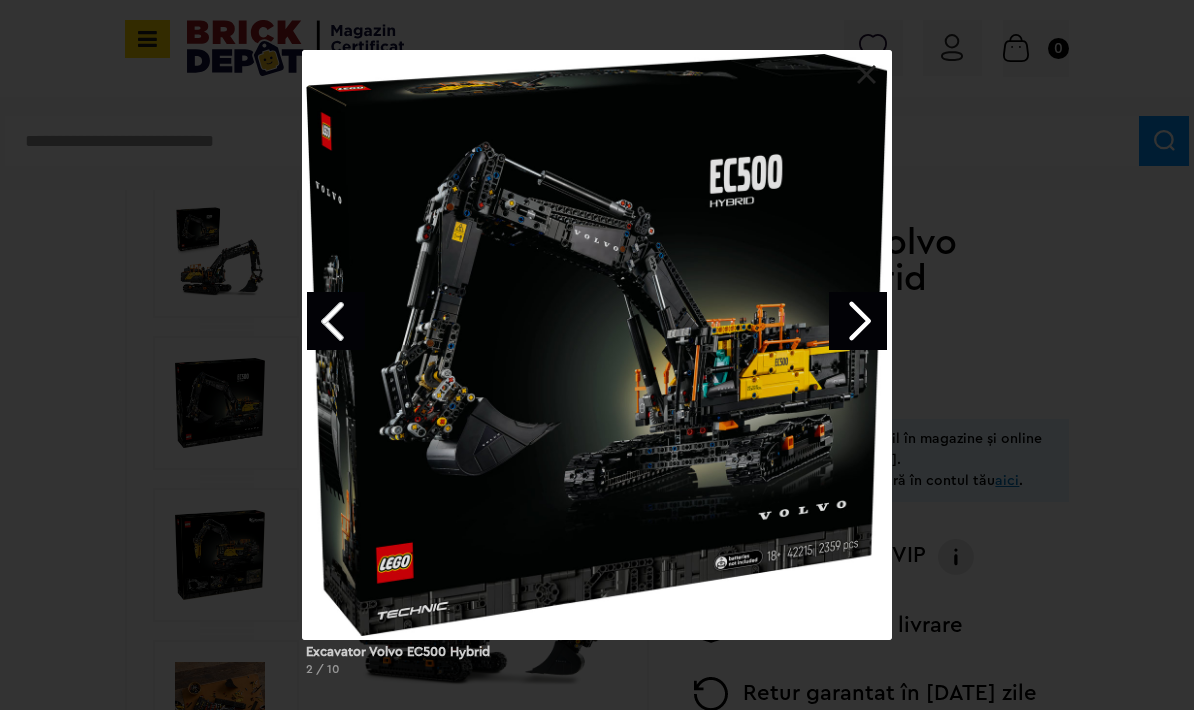 click at bounding box center [858, 321] 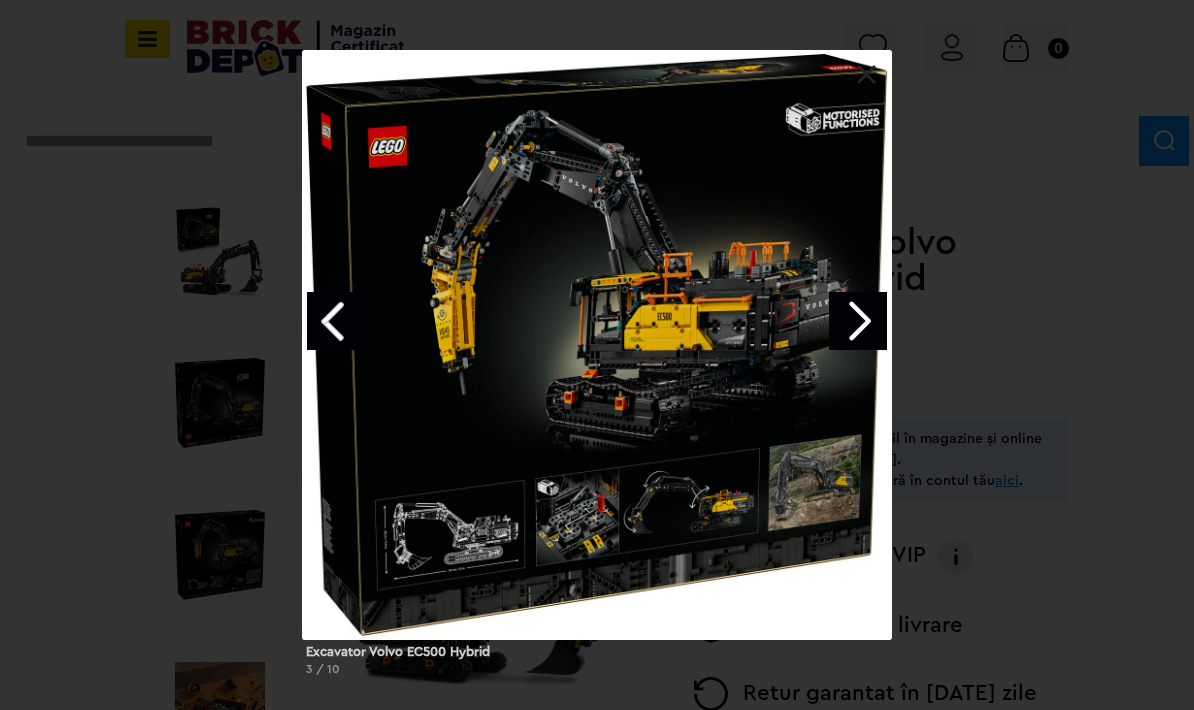 click at bounding box center (858, 321) 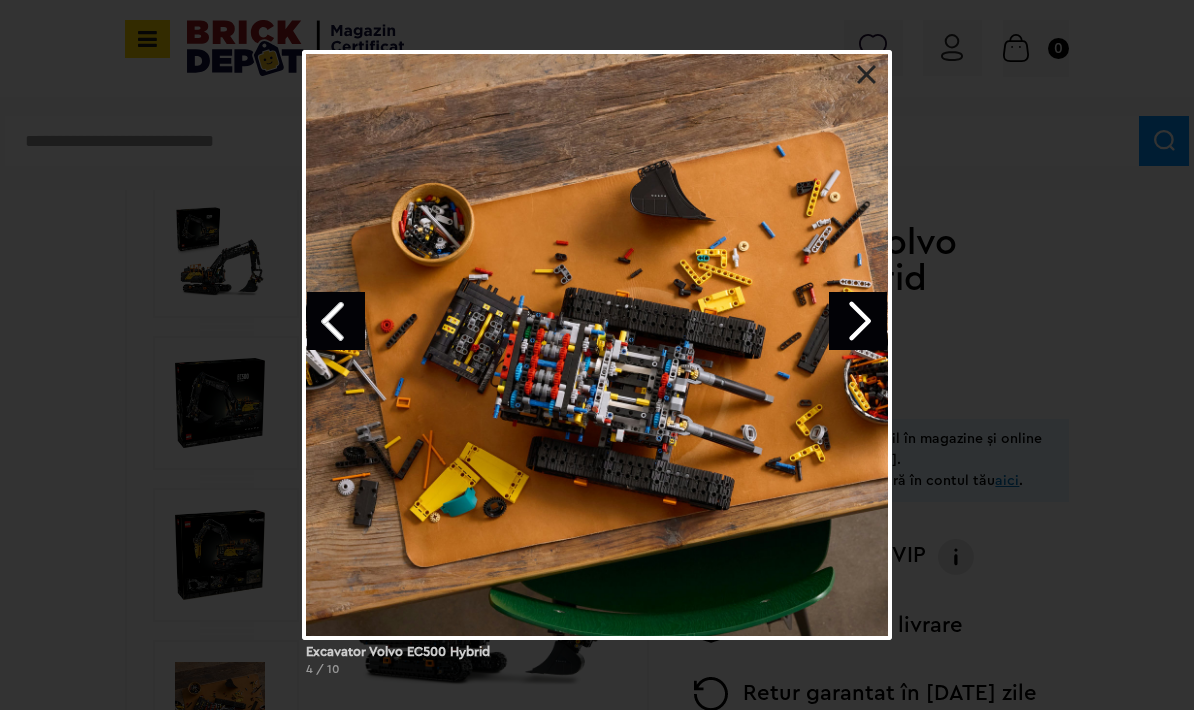 click at bounding box center (858, 321) 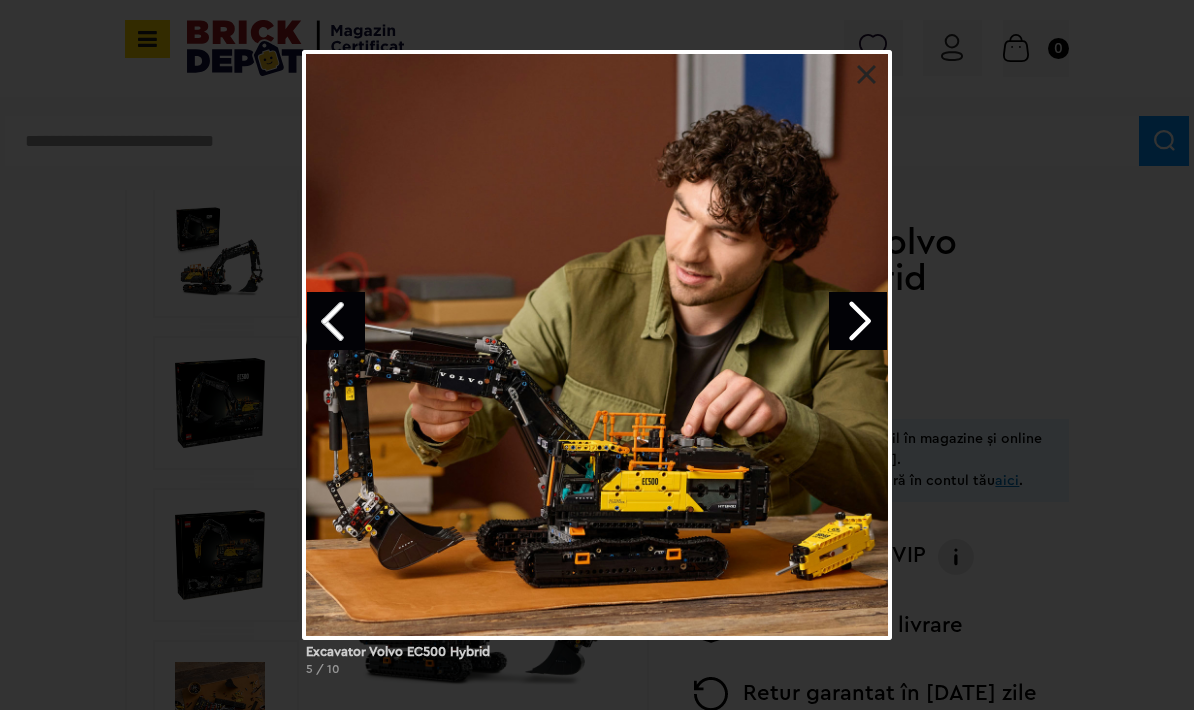 click on "Excavator Volvo EC500 Hybrid 5 / 10" at bounding box center [597, 371] 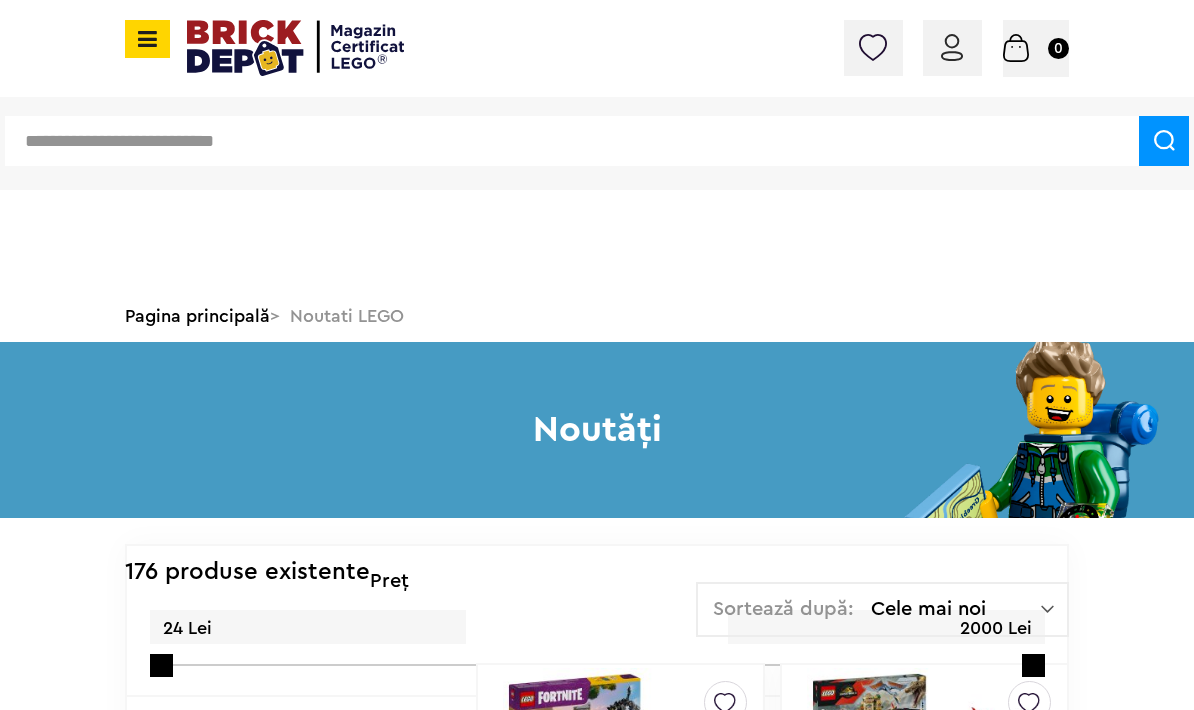 scroll, scrollTop: 16264, scrollLeft: 0, axis: vertical 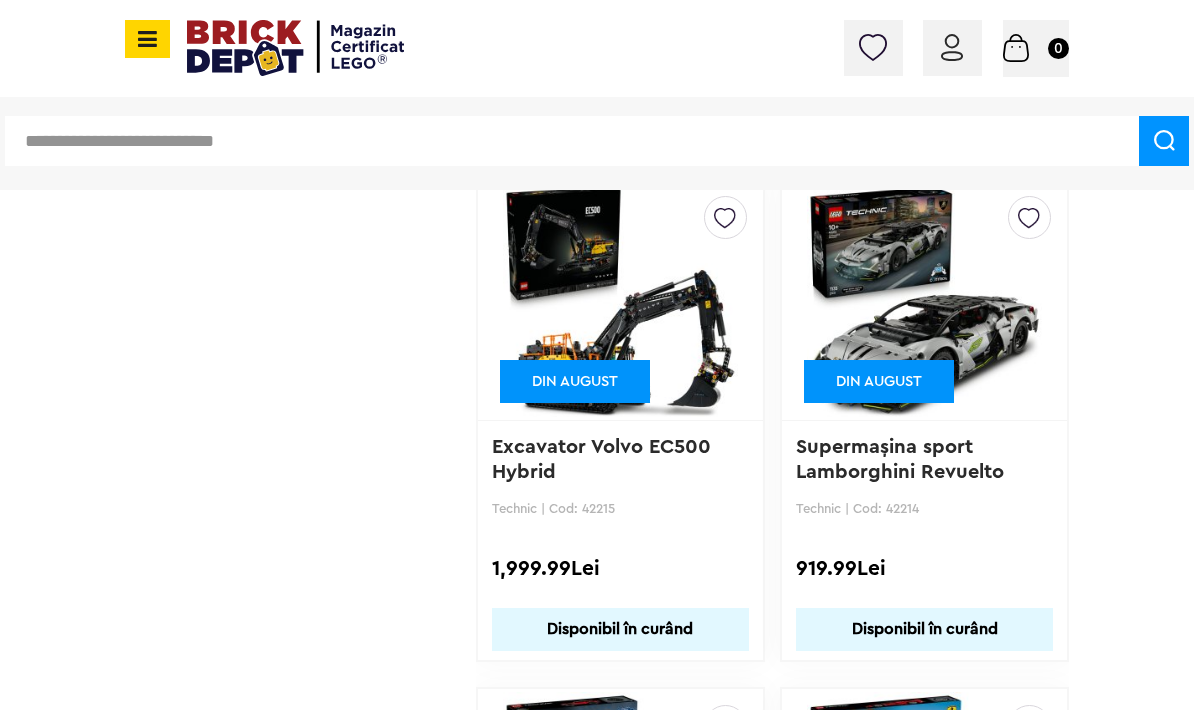 click at bounding box center [924, 300] 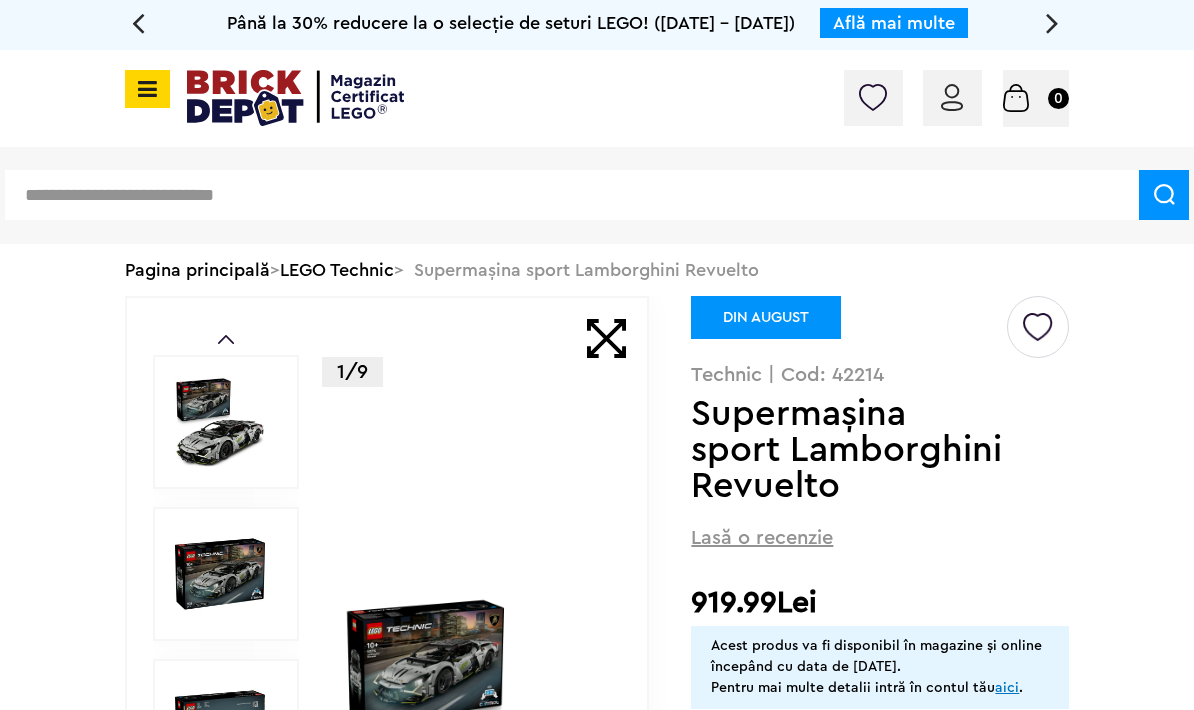 scroll, scrollTop: 0, scrollLeft: 0, axis: both 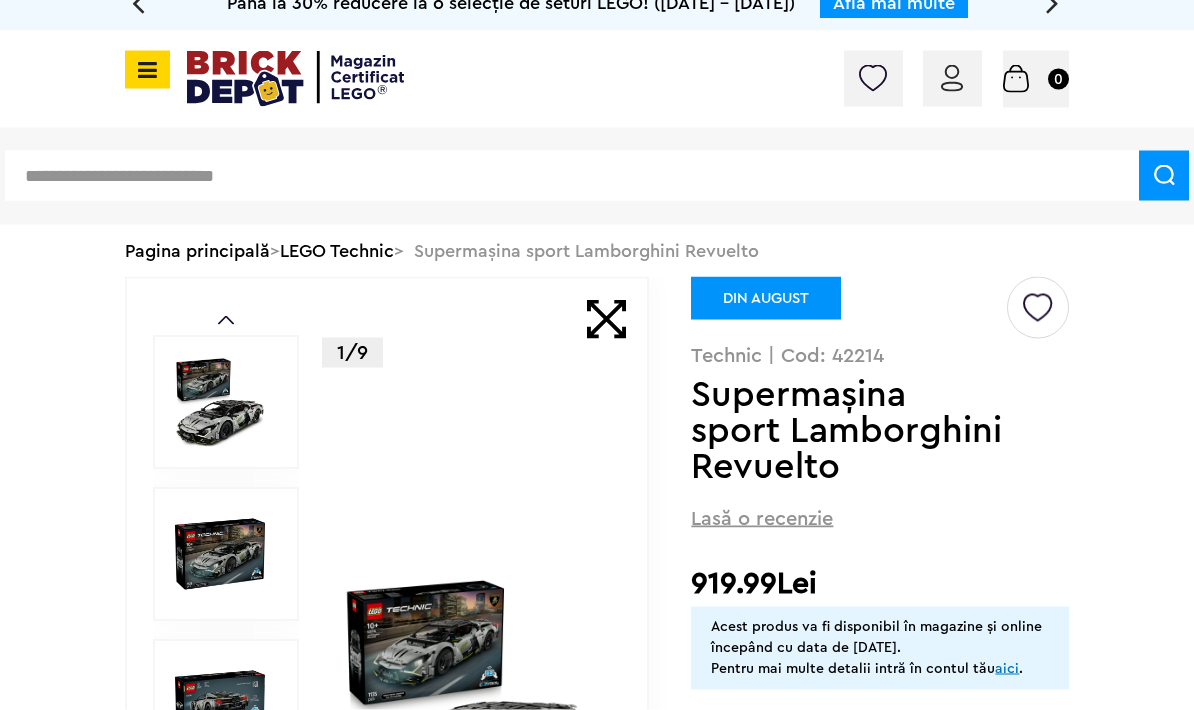 click at bounding box center (473, 707) 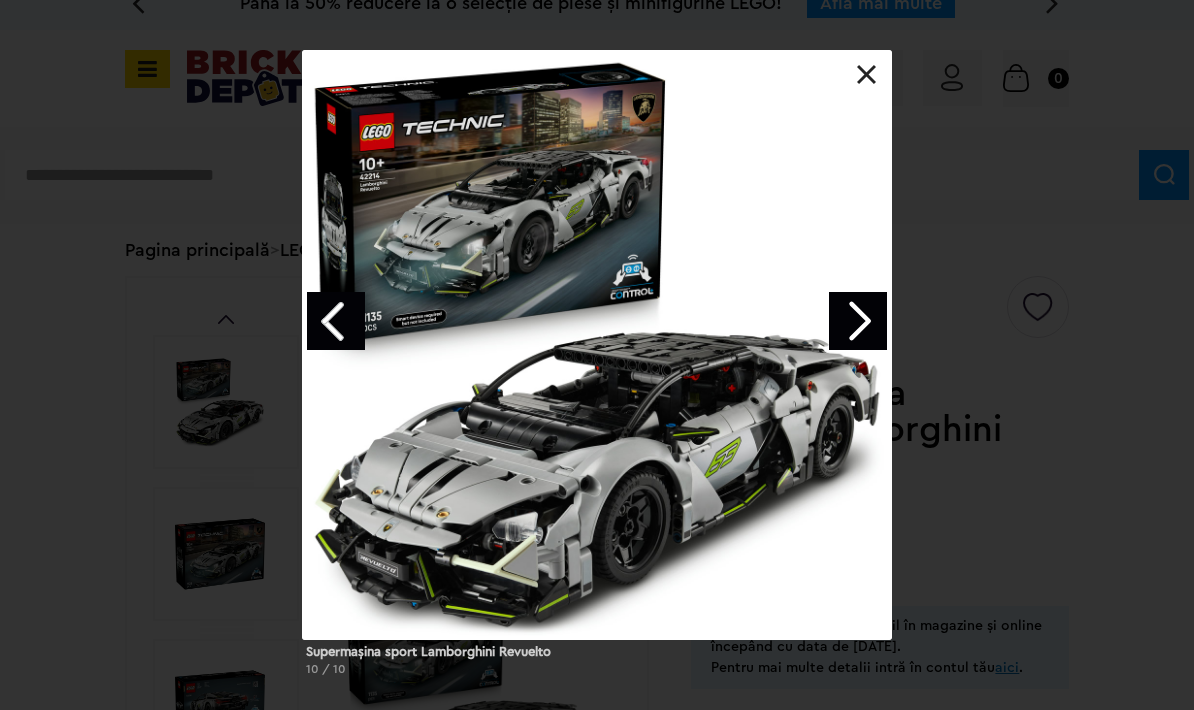 click at bounding box center [858, 321] 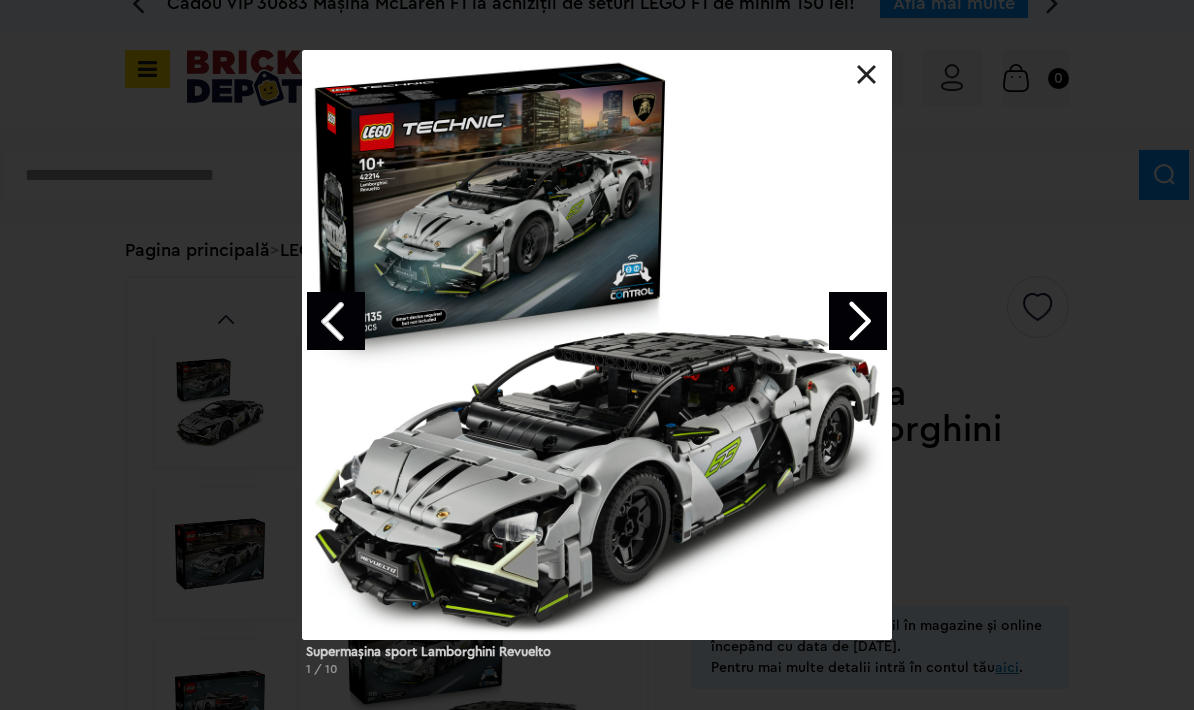 click at bounding box center (858, 321) 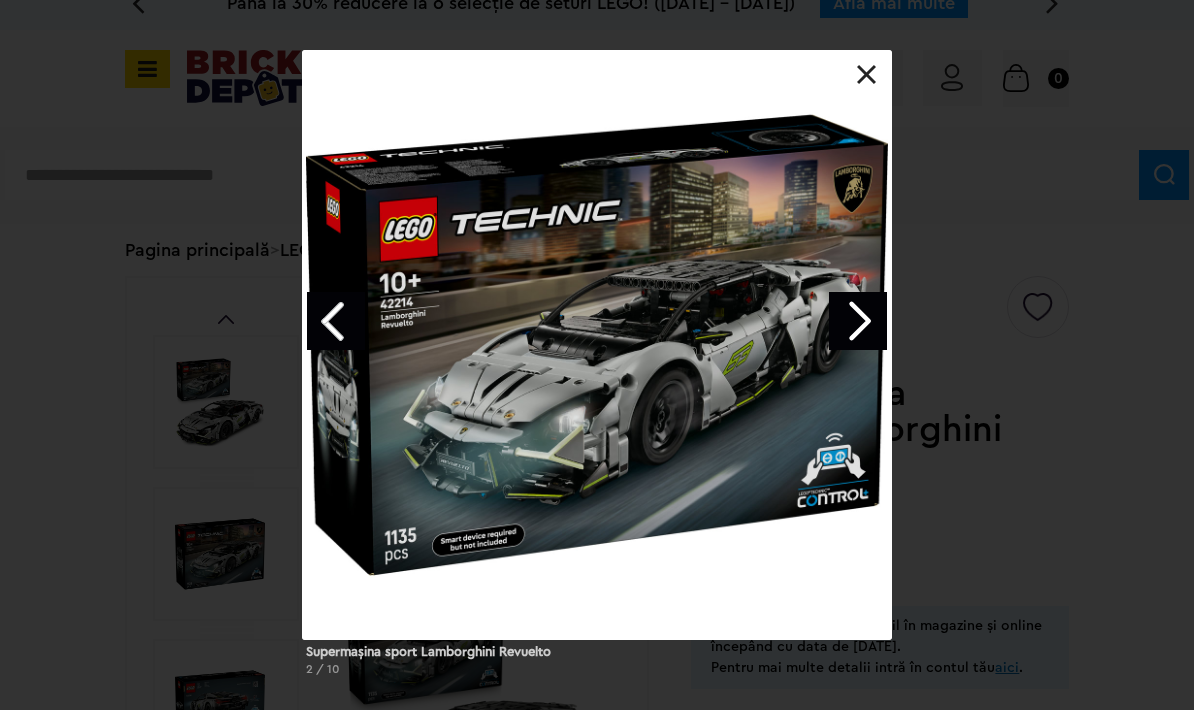 click at bounding box center (858, 321) 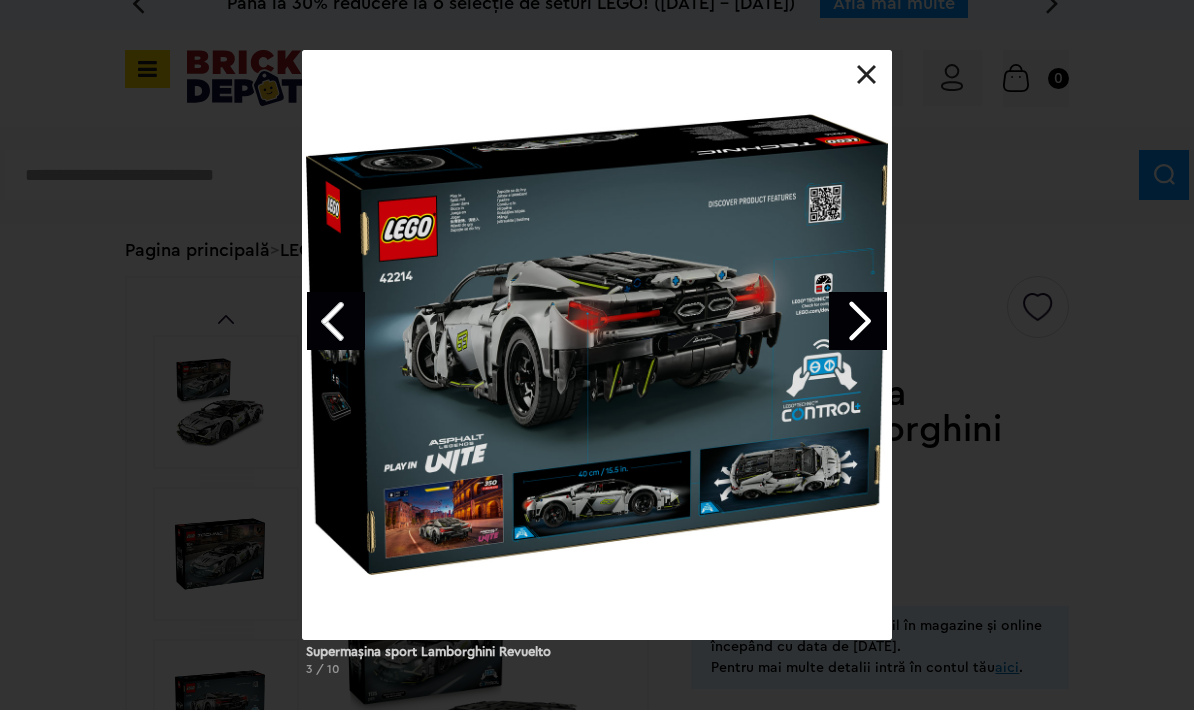 click at bounding box center (858, 321) 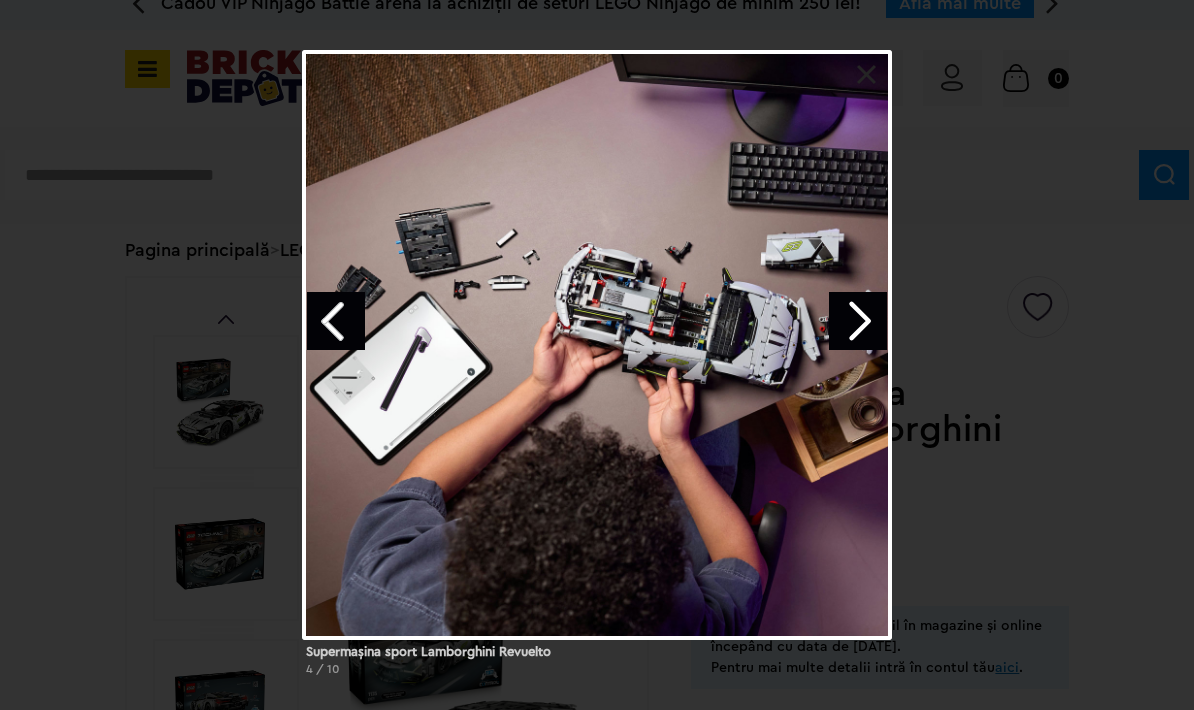 click on "Supermaşina sport Lamborghini Revuelto 4 / 10" at bounding box center [597, 371] 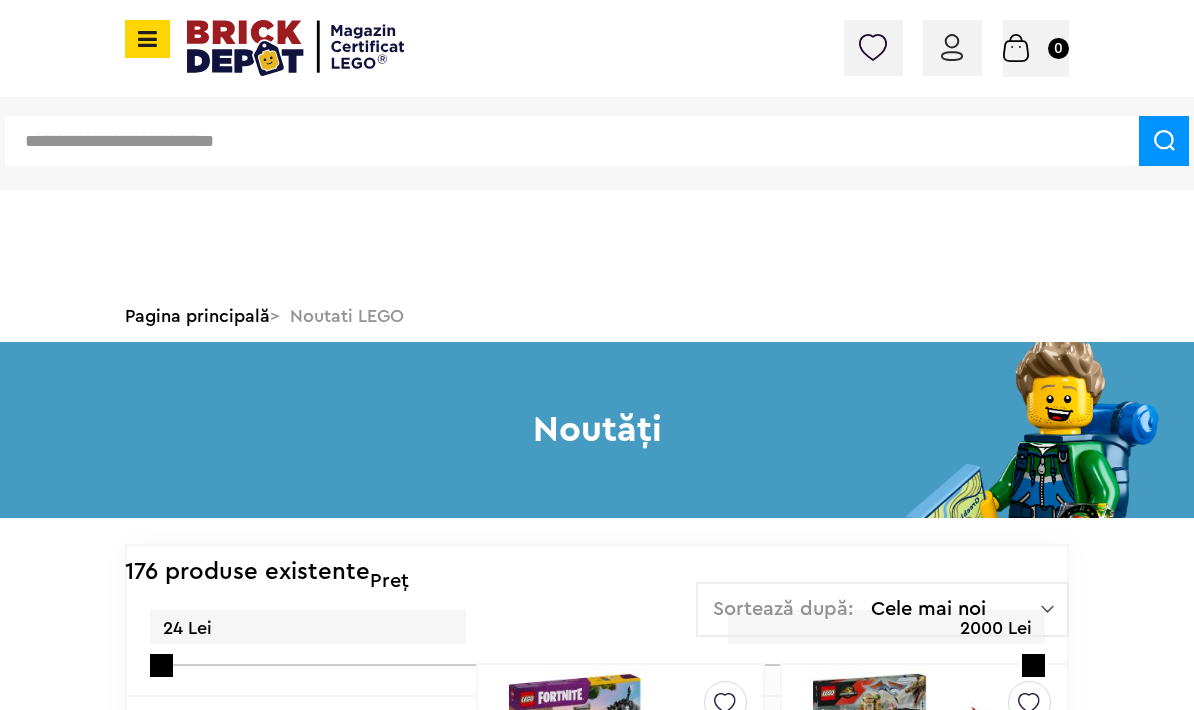 scroll, scrollTop: 16537, scrollLeft: 0, axis: vertical 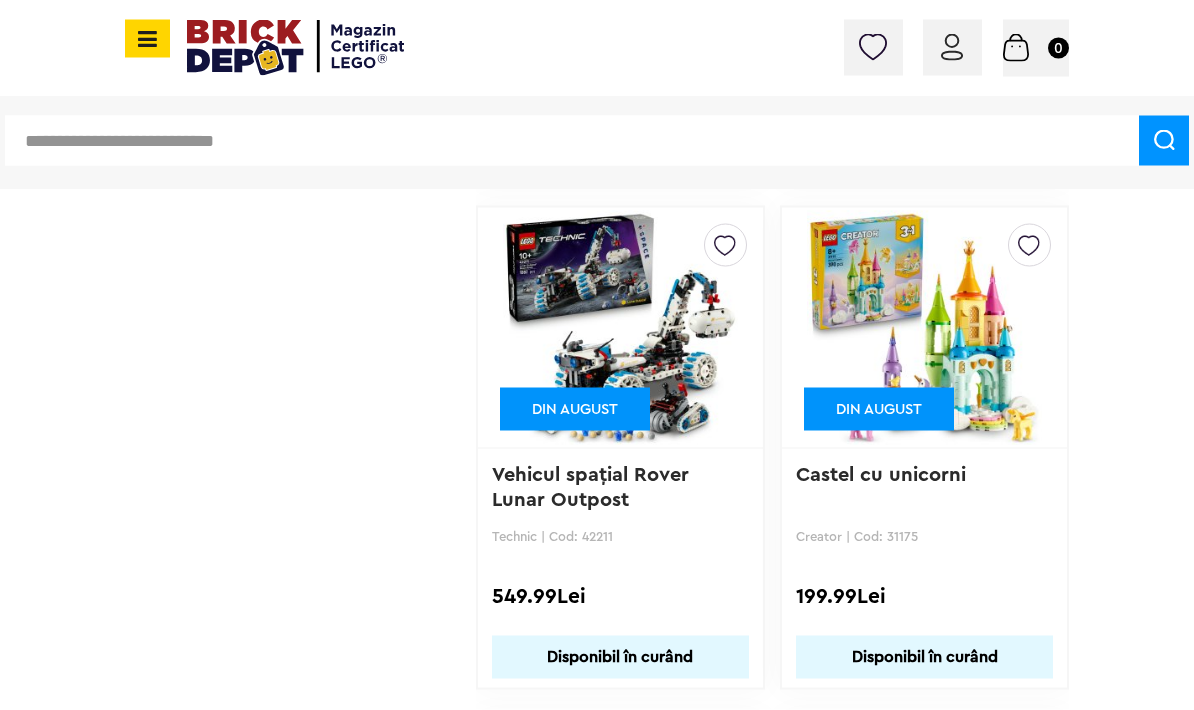 click on "Vehicul spaţial Rover Lunar Outpost" at bounding box center [593, 487] 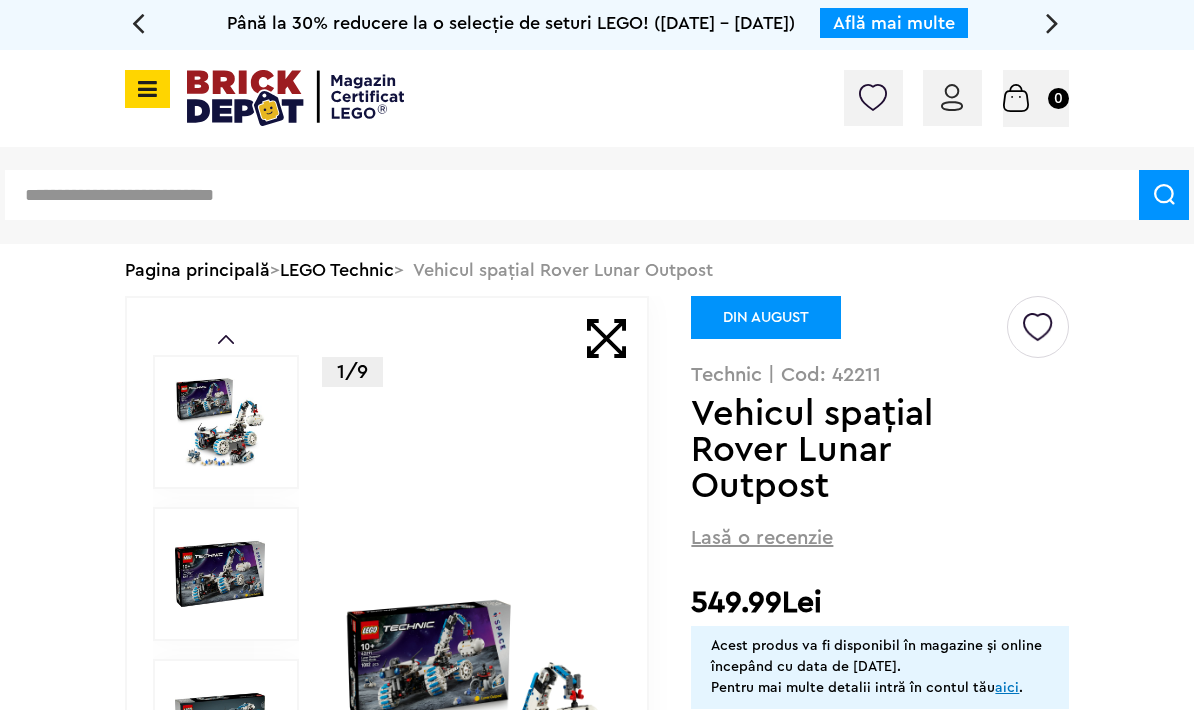 scroll, scrollTop: 0, scrollLeft: 0, axis: both 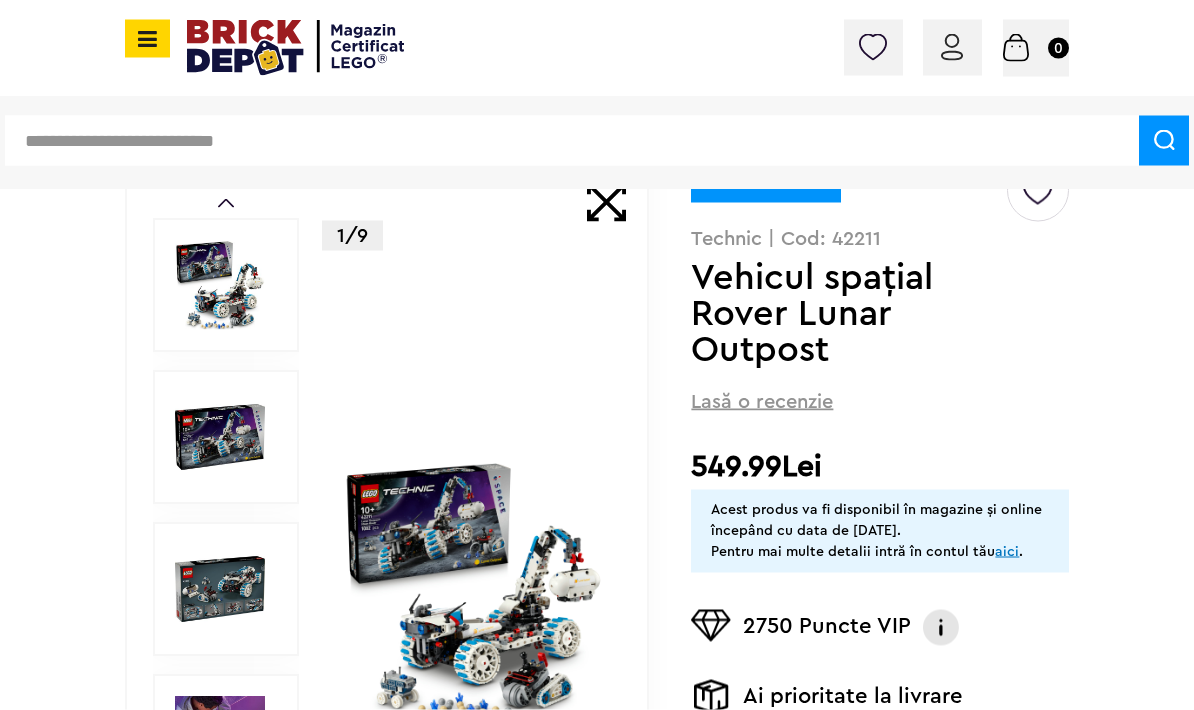 click at bounding box center [220, 286] 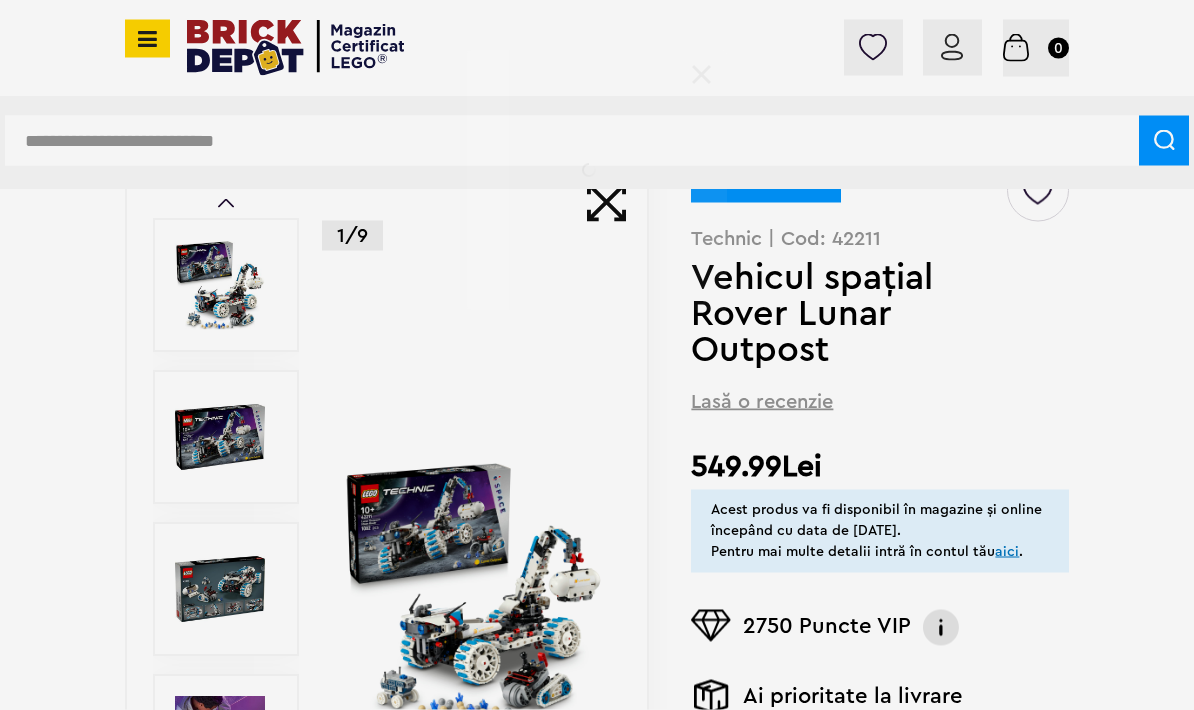 scroll, scrollTop: 183, scrollLeft: 0, axis: vertical 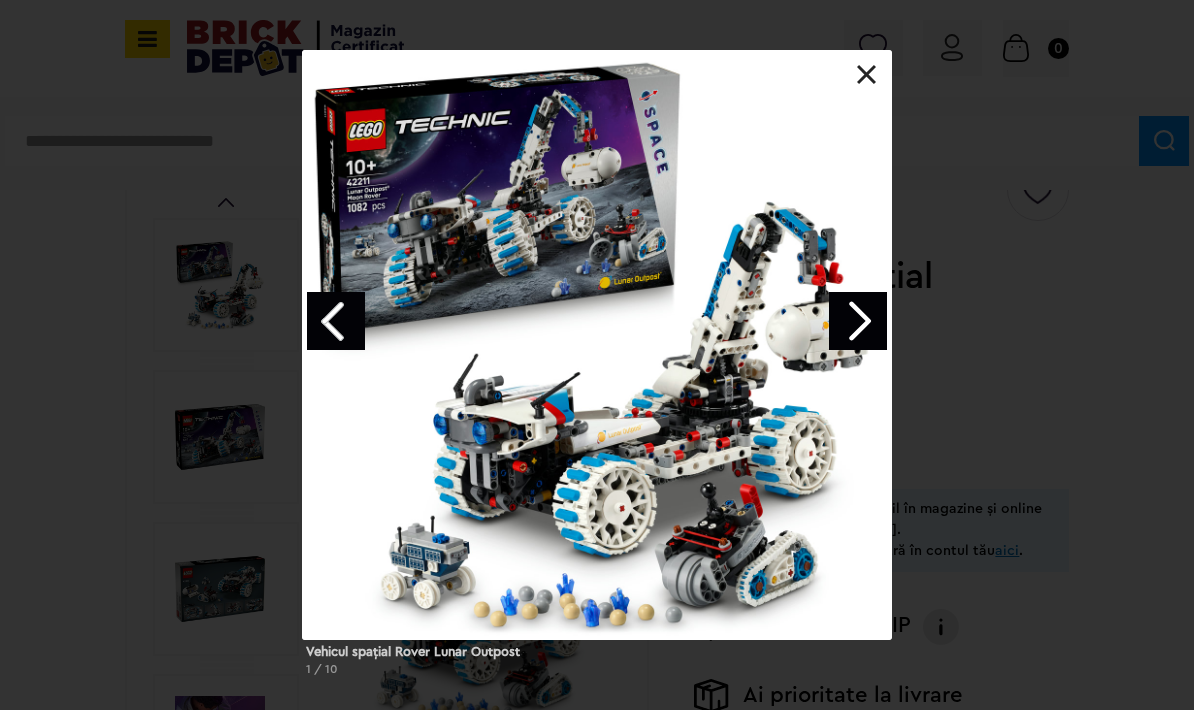 click at bounding box center [858, 321] 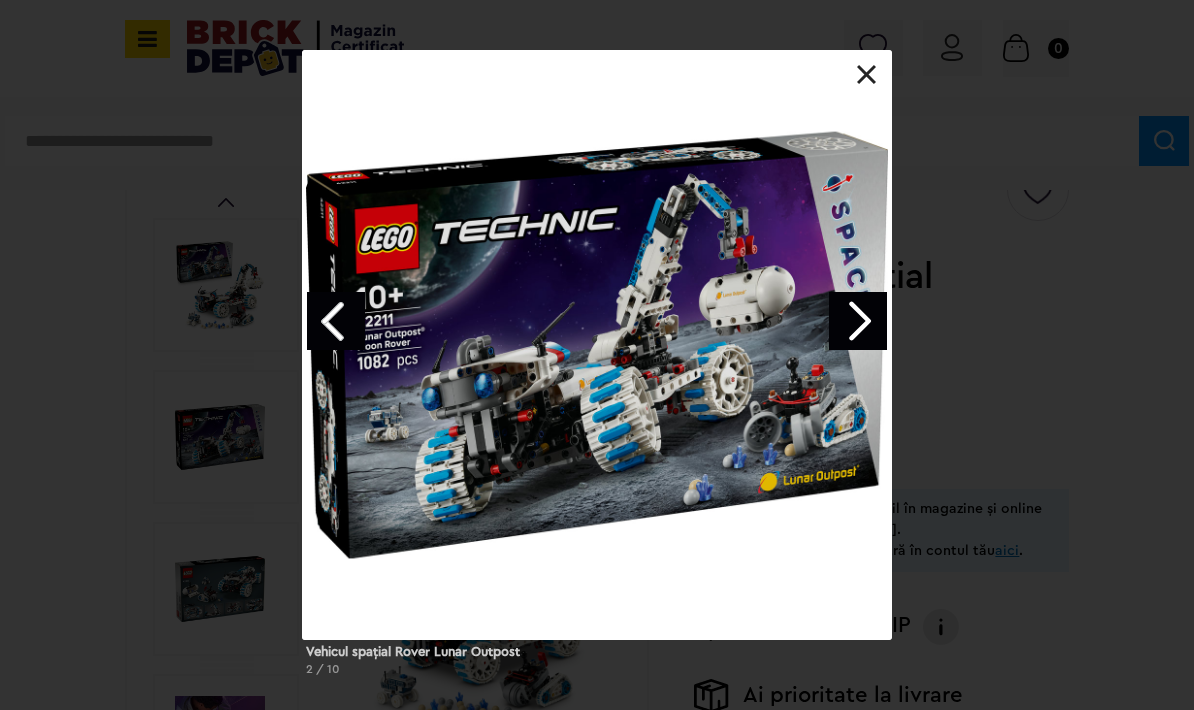click at bounding box center (858, 321) 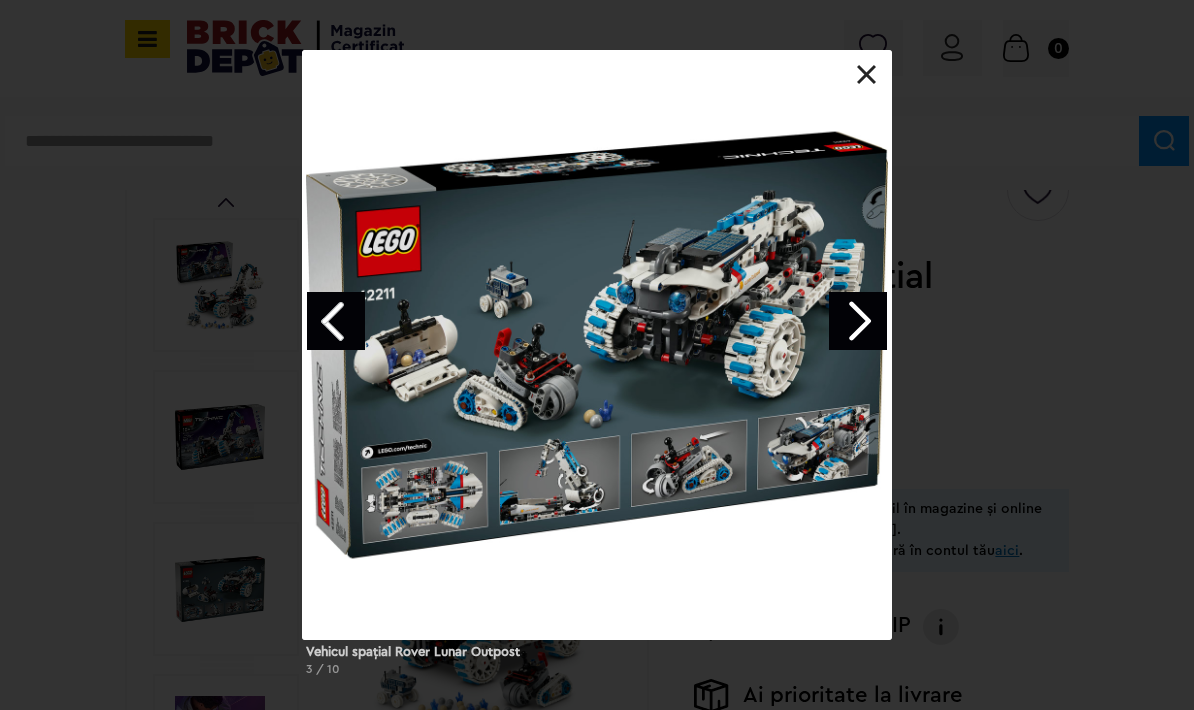 click at bounding box center (858, 321) 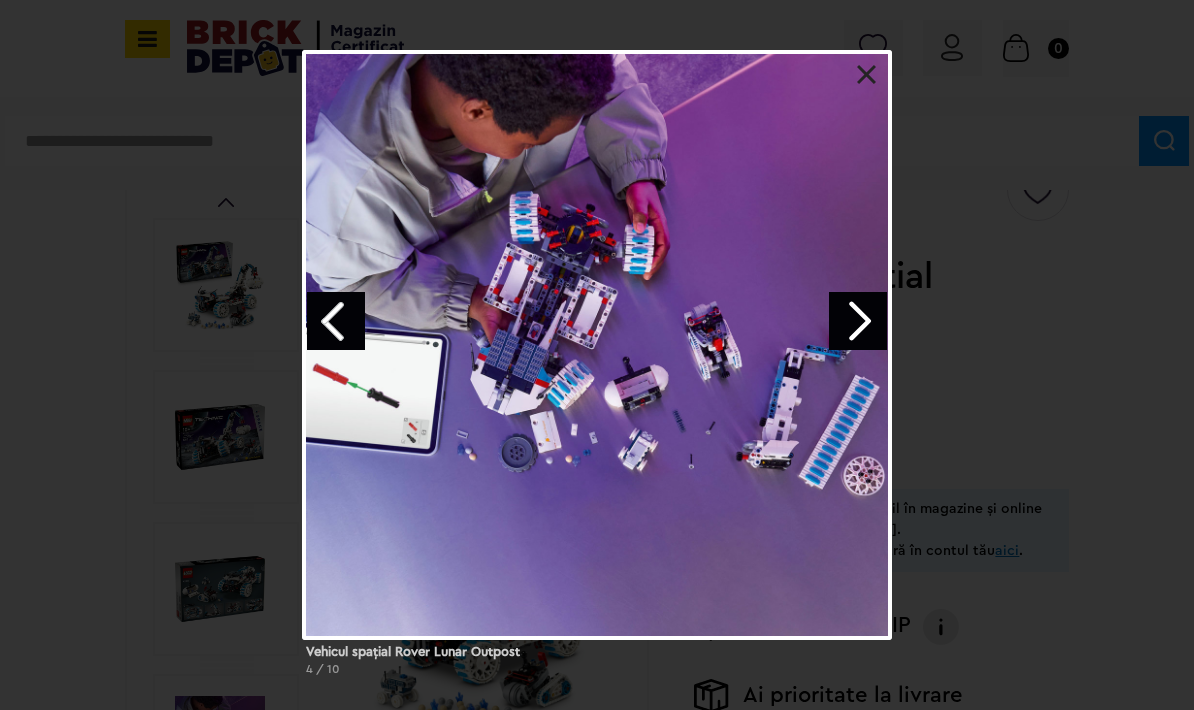 click at bounding box center (858, 321) 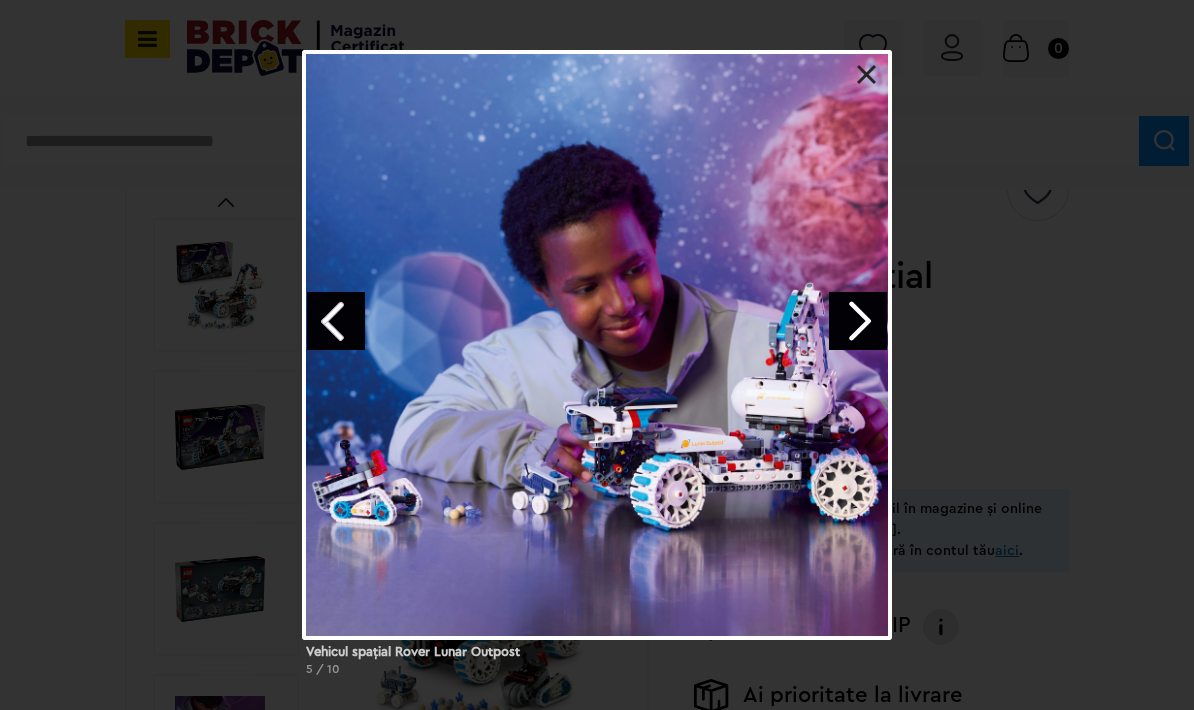 click at bounding box center [858, 321] 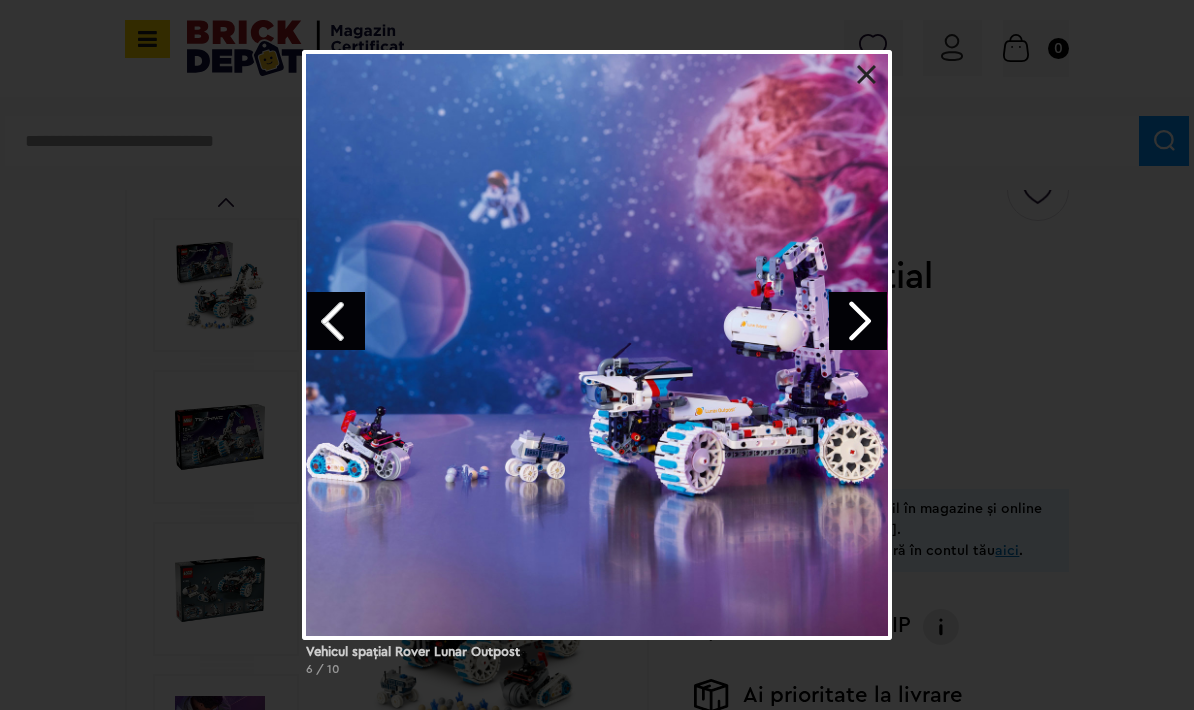 click at bounding box center [858, 321] 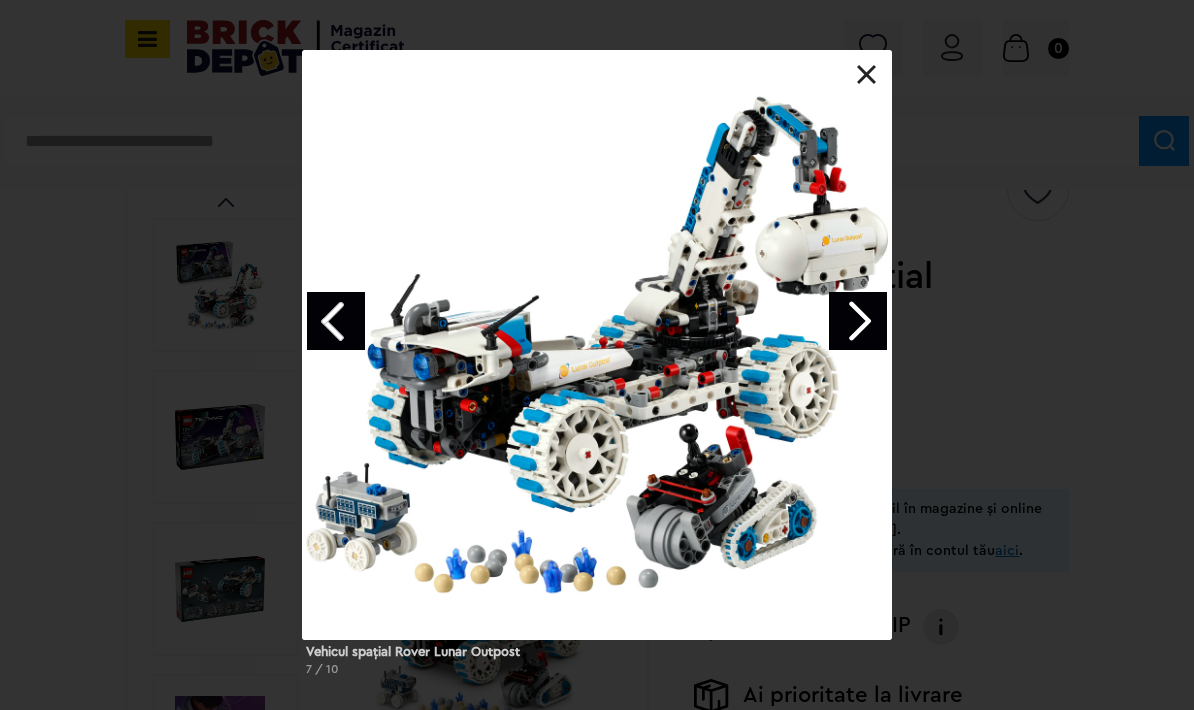 click at bounding box center [858, 321] 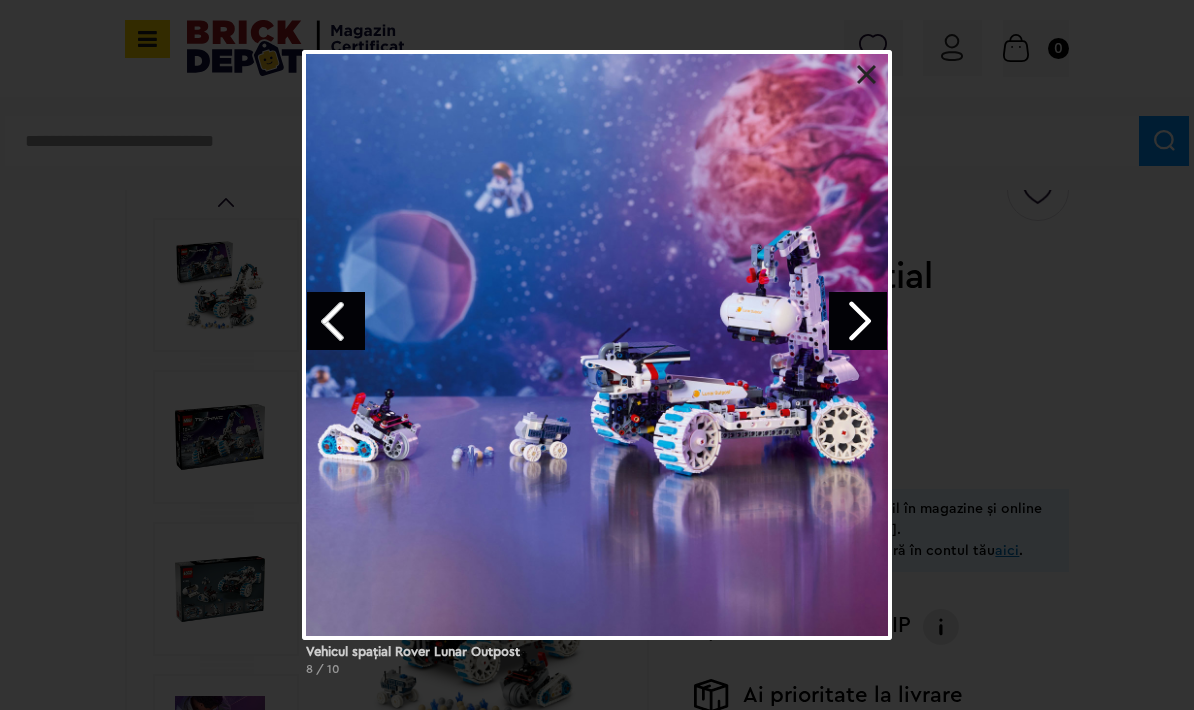 click at bounding box center (867, 75) 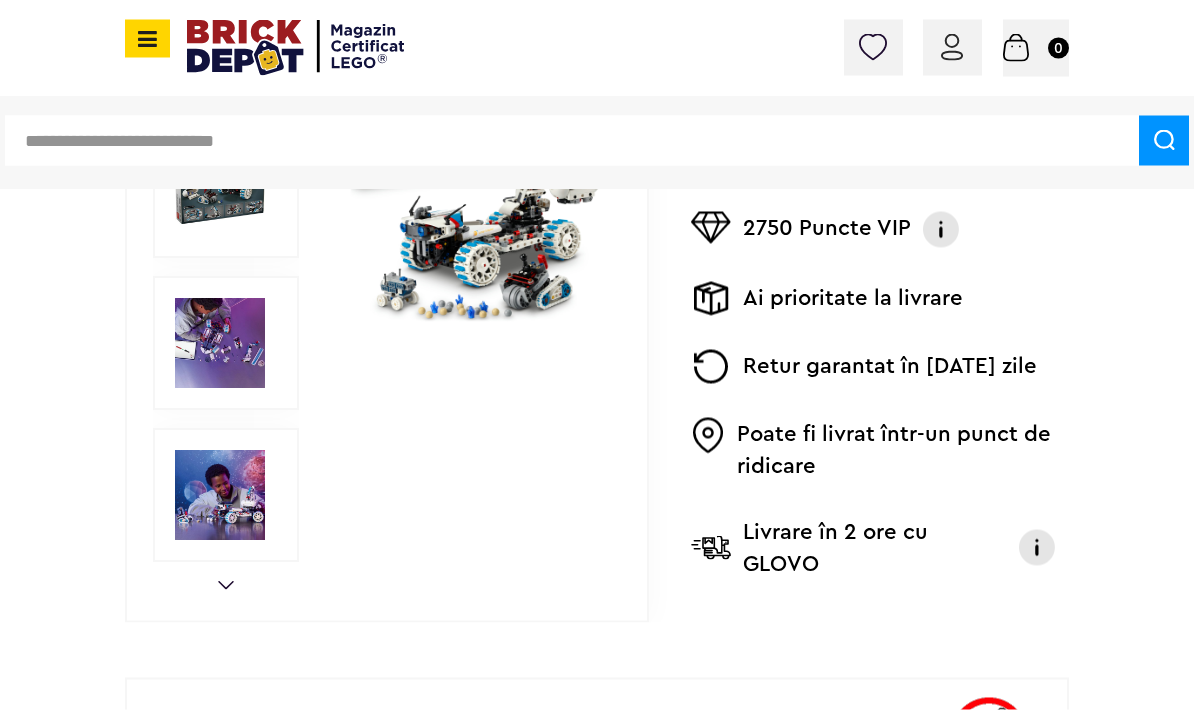 scroll, scrollTop: 676, scrollLeft: 0, axis: vertical 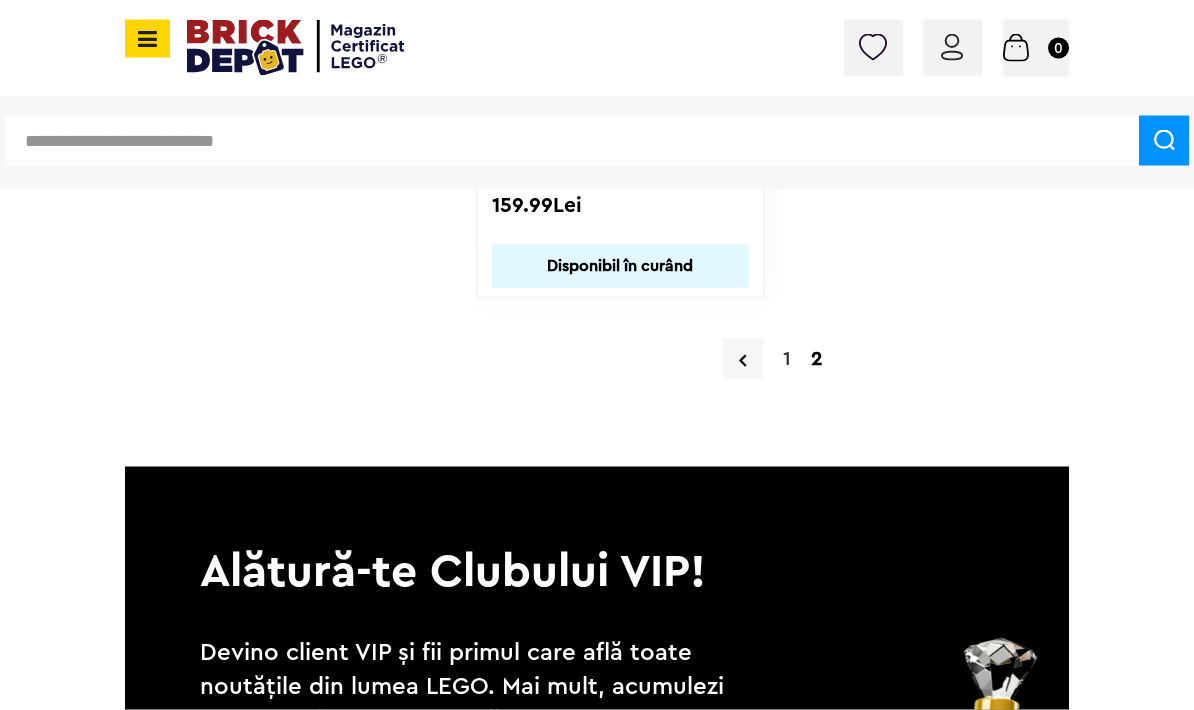 click on "2" at bounding box center (816, 359) 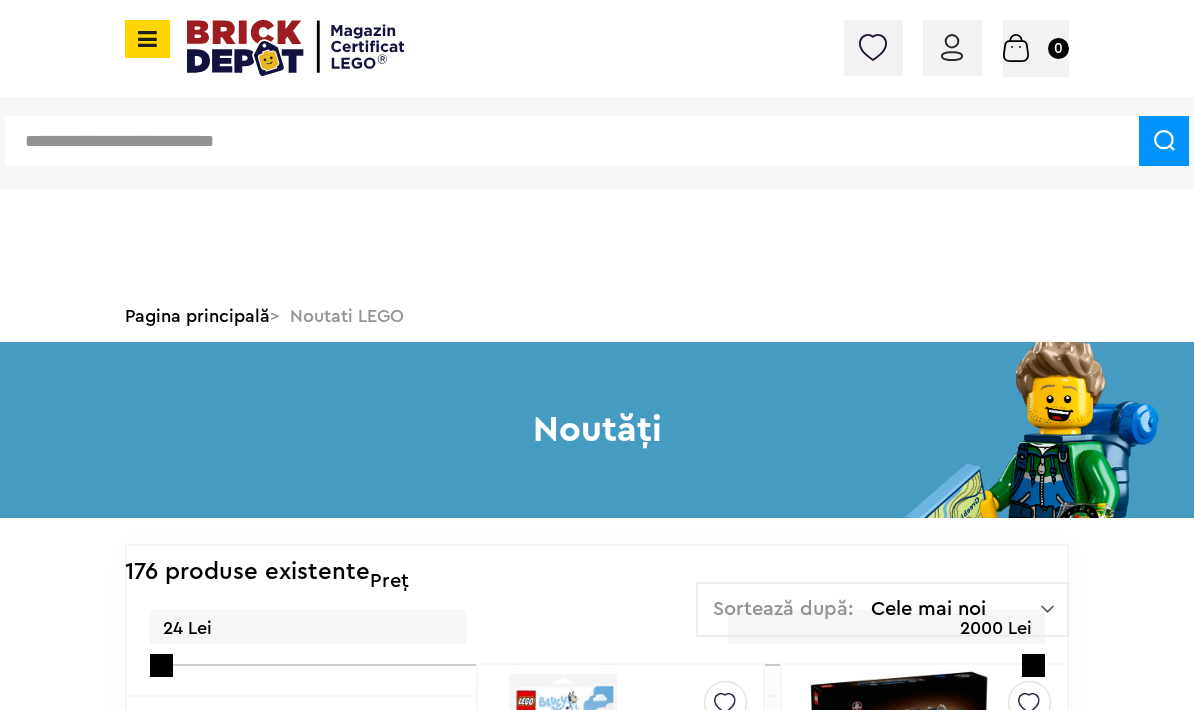 scroll, scrollTop: 427, scrollLeft: 0, axis: vertical 